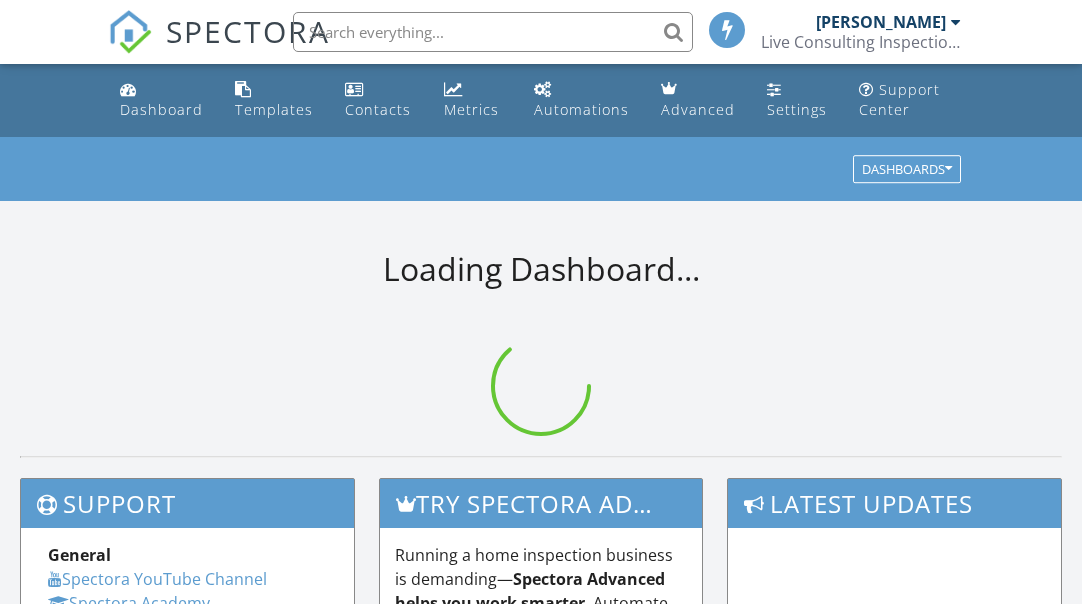 scroll, scrollTop: 0, scrollLeft: 0, axis: both 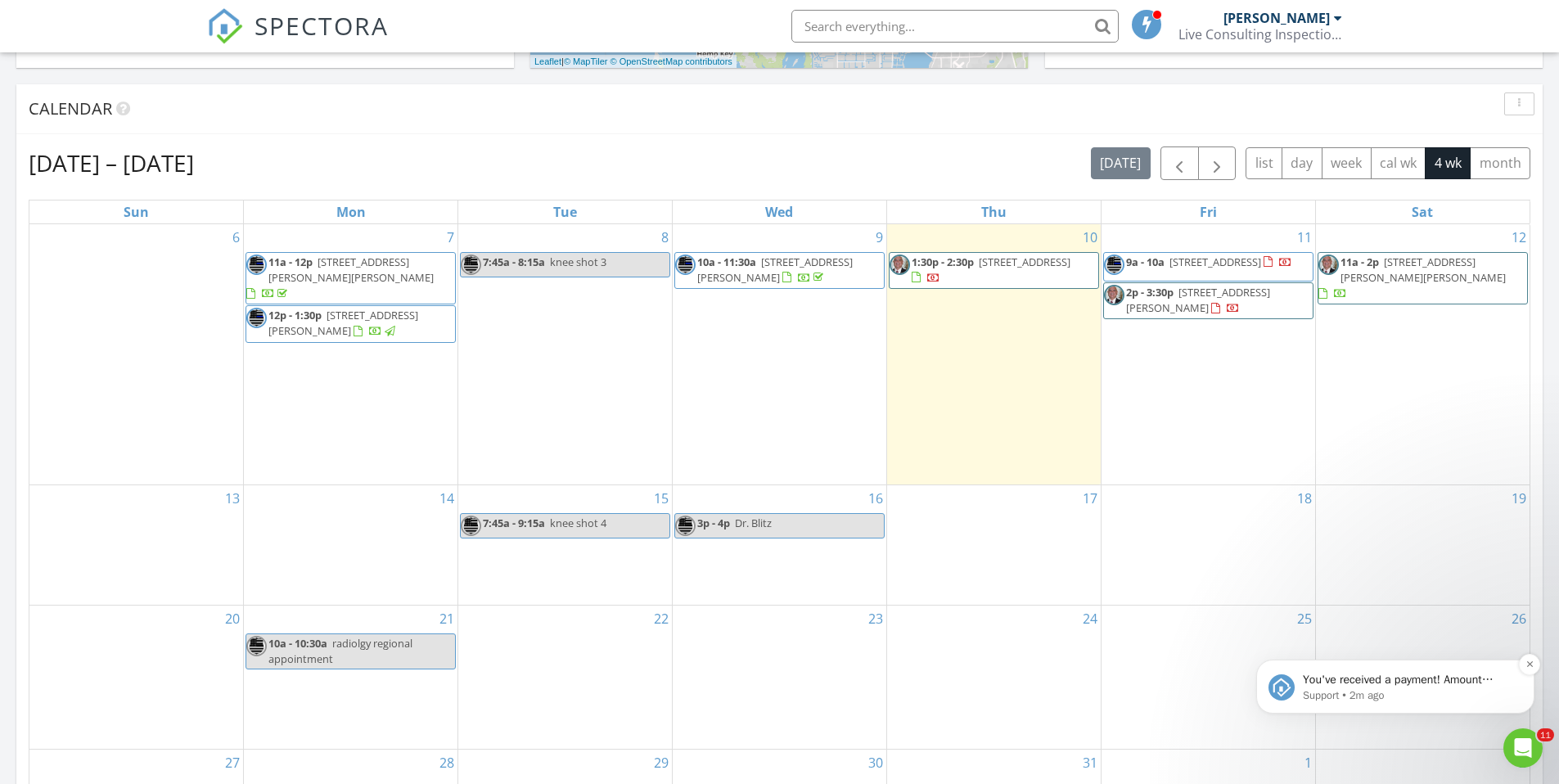 click on "Support • 2m ago" at bounding box center (1408, 696) 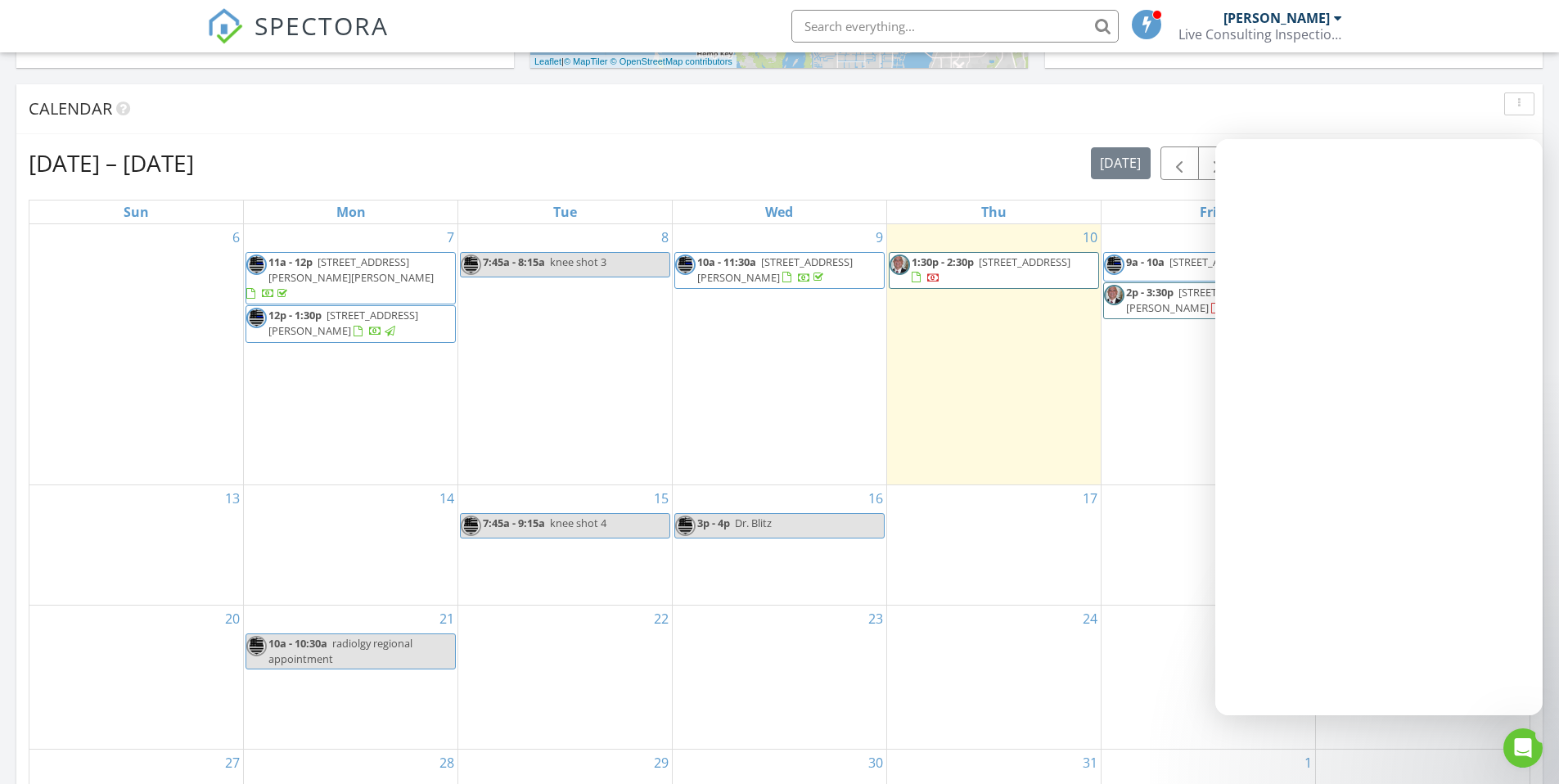 scroll, scrollTop: 0, scrollLeft: 0, axis: both 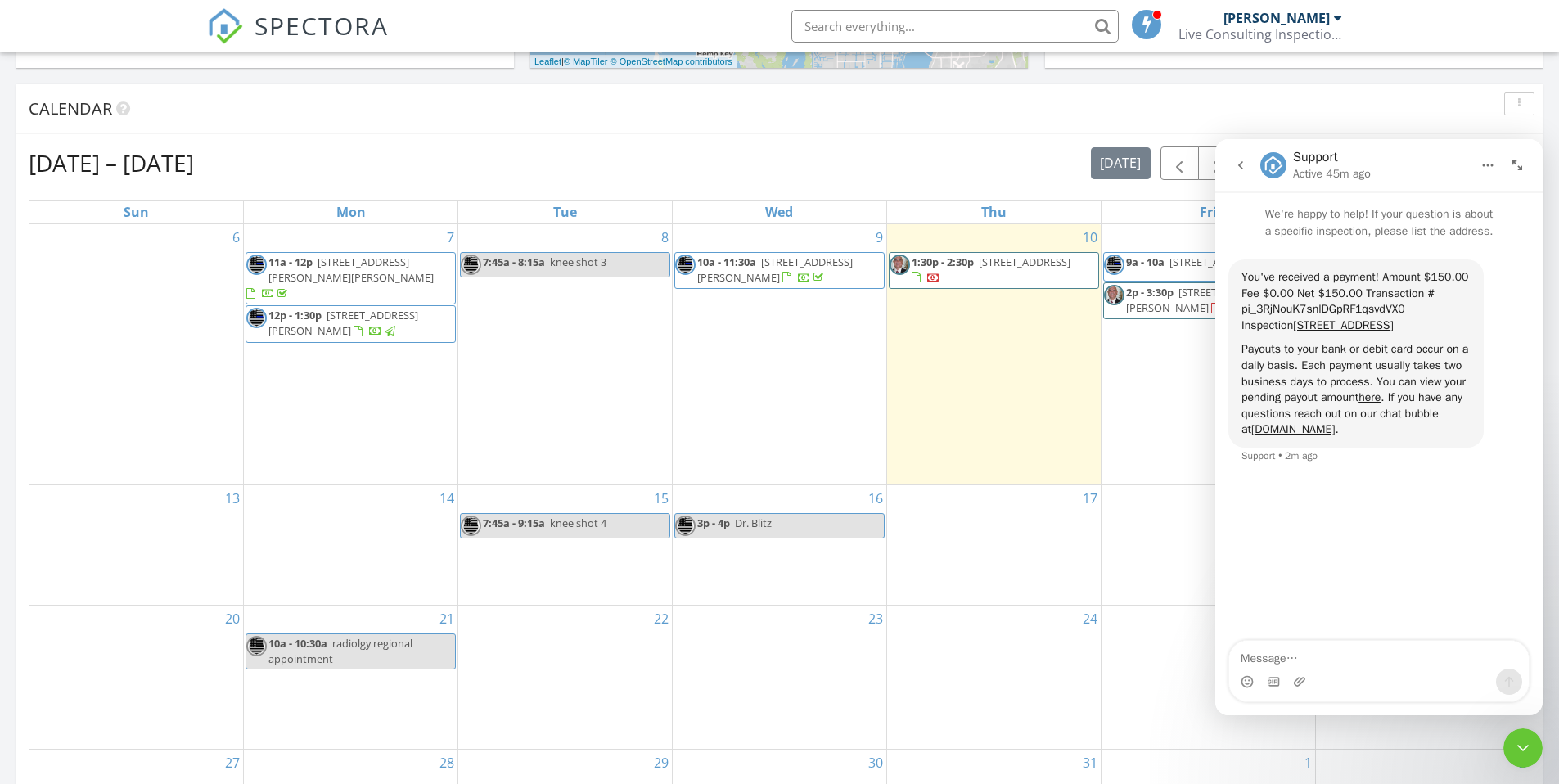 click on "25" at bounding box center (1208, 677) 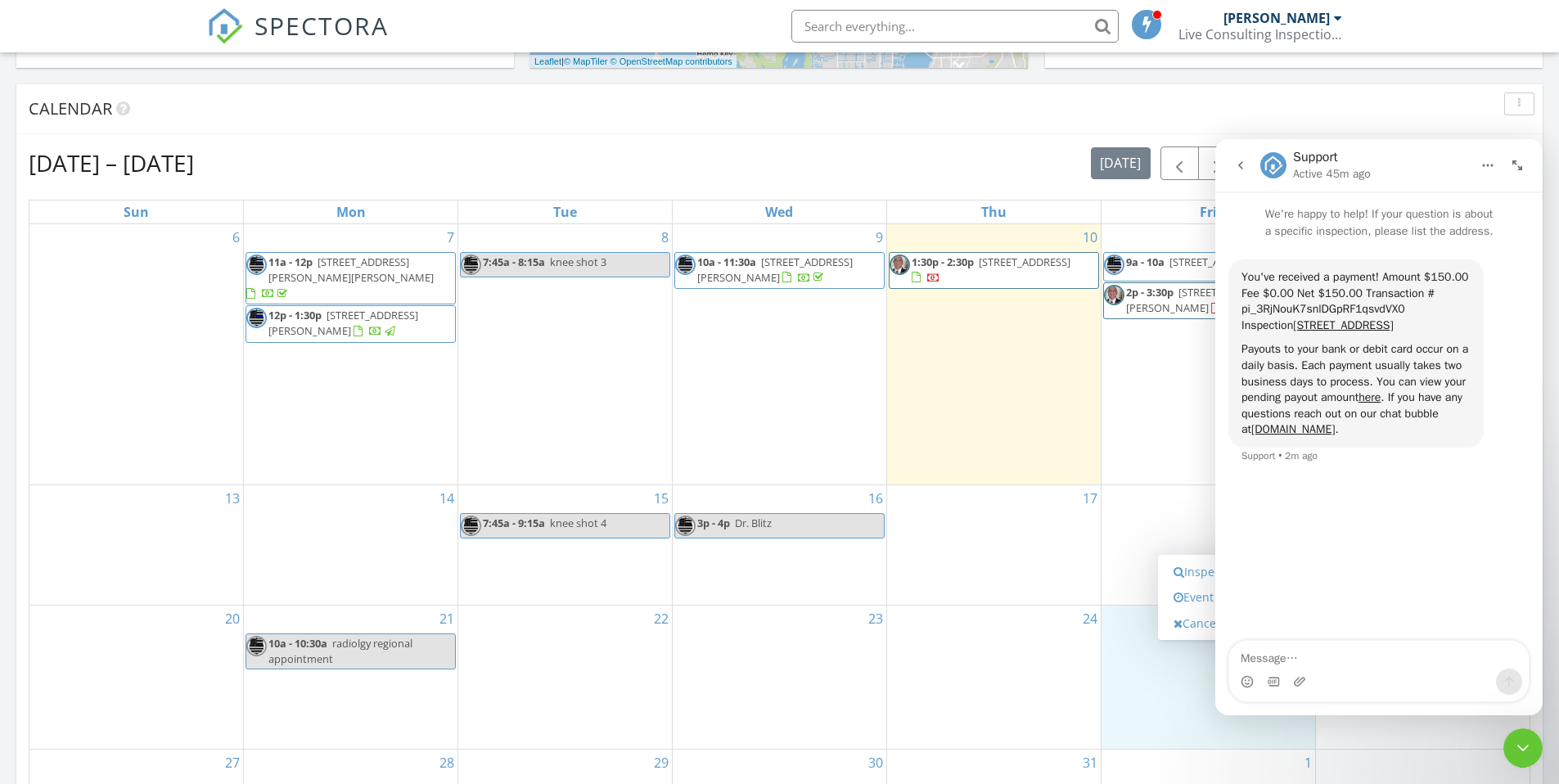 click on "18" at bounding box center (1208, 545) 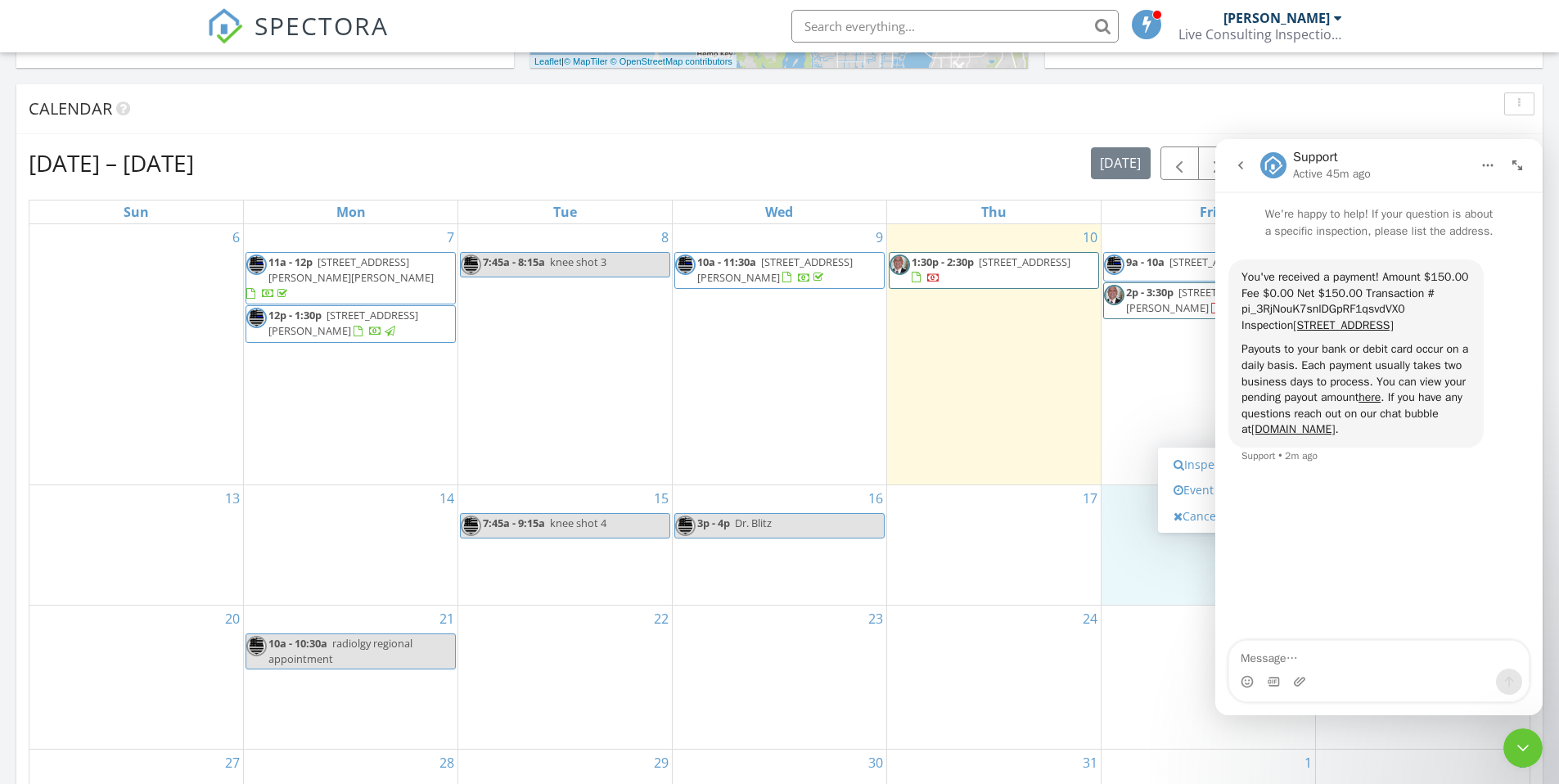 click 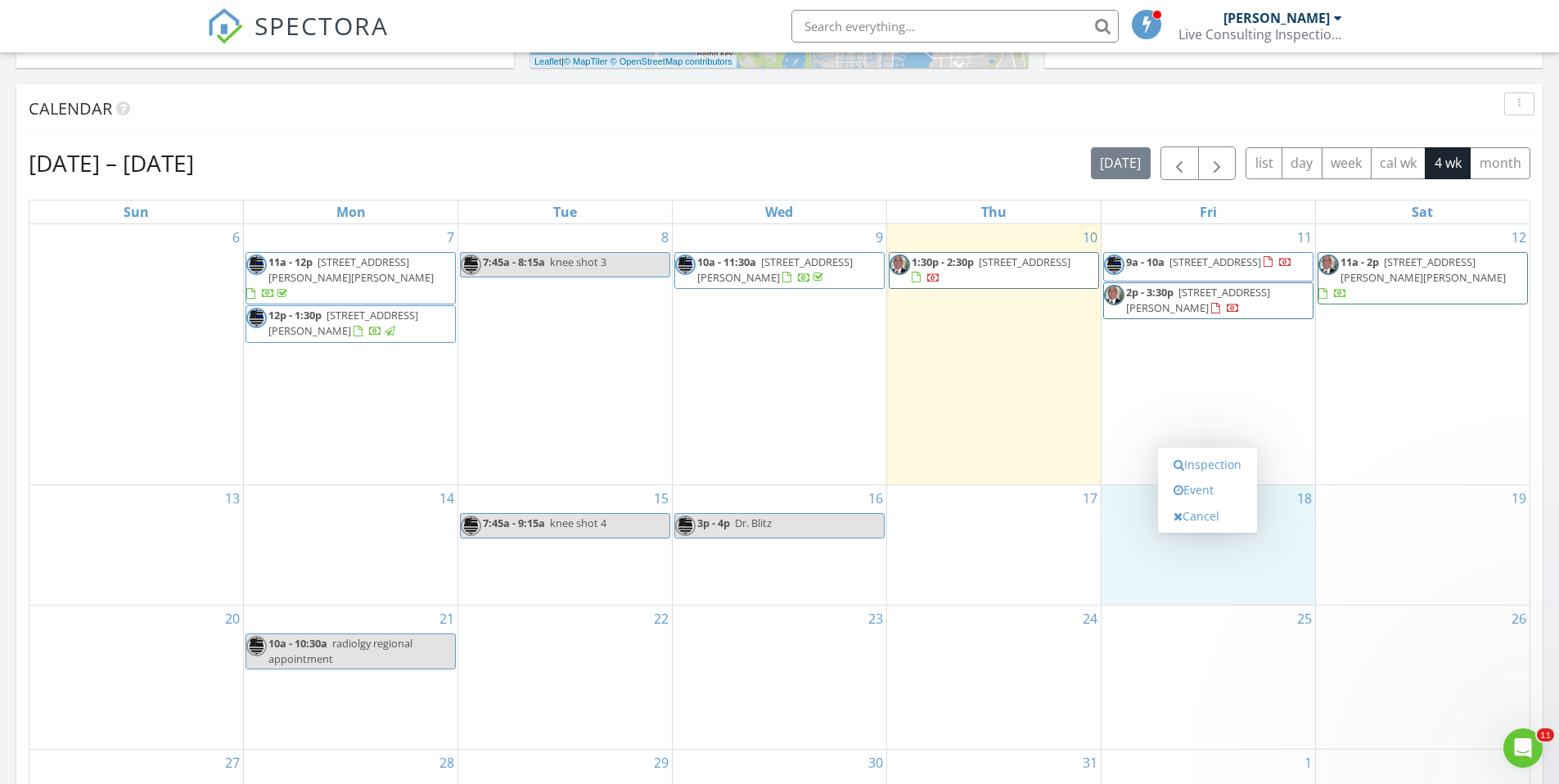 scroll, scrollTop: 0, scrollLeft: 0, axis: both 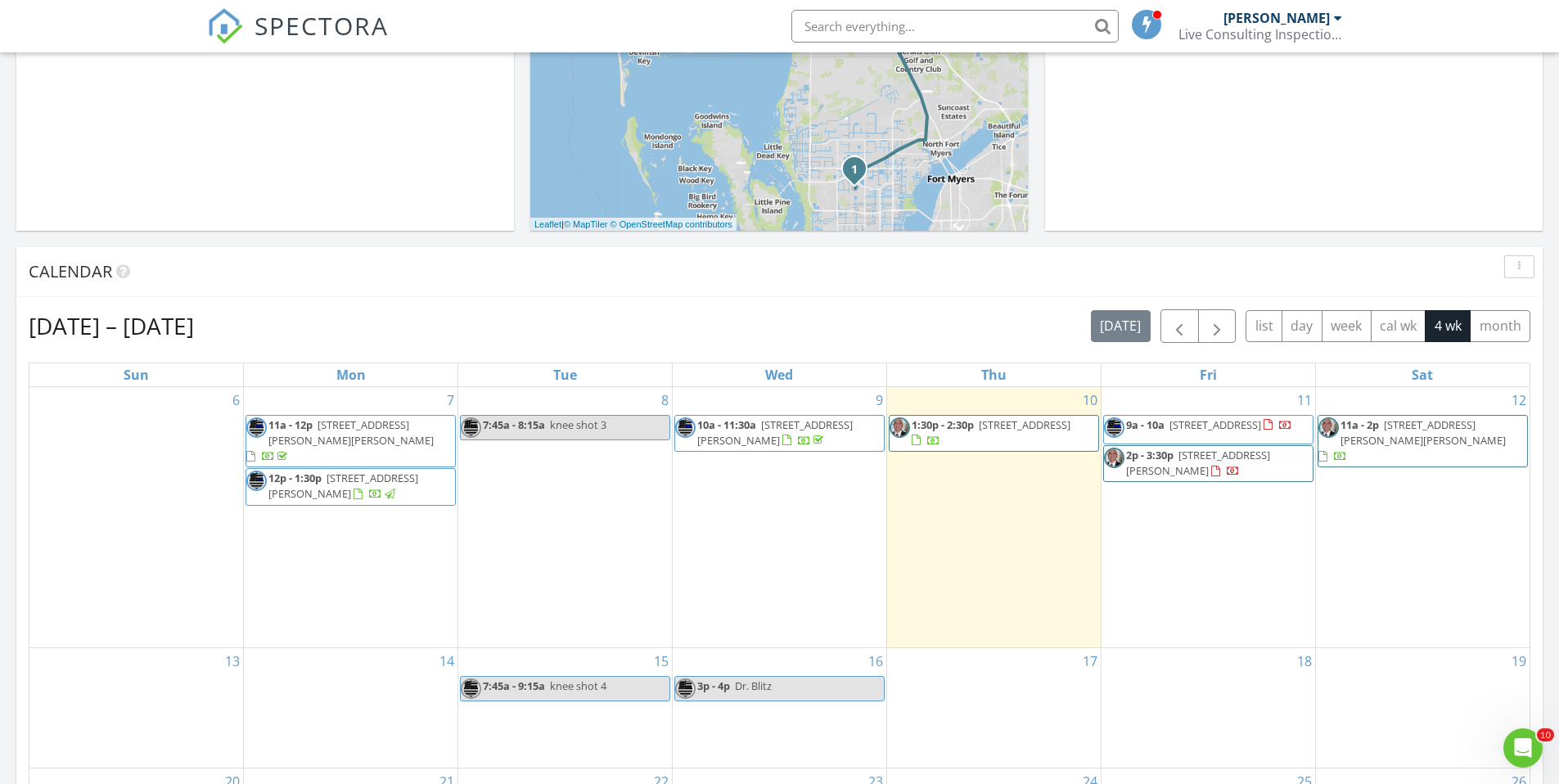 click on "[STREET_ADDRESS]" at bounding box center [1025, 425] 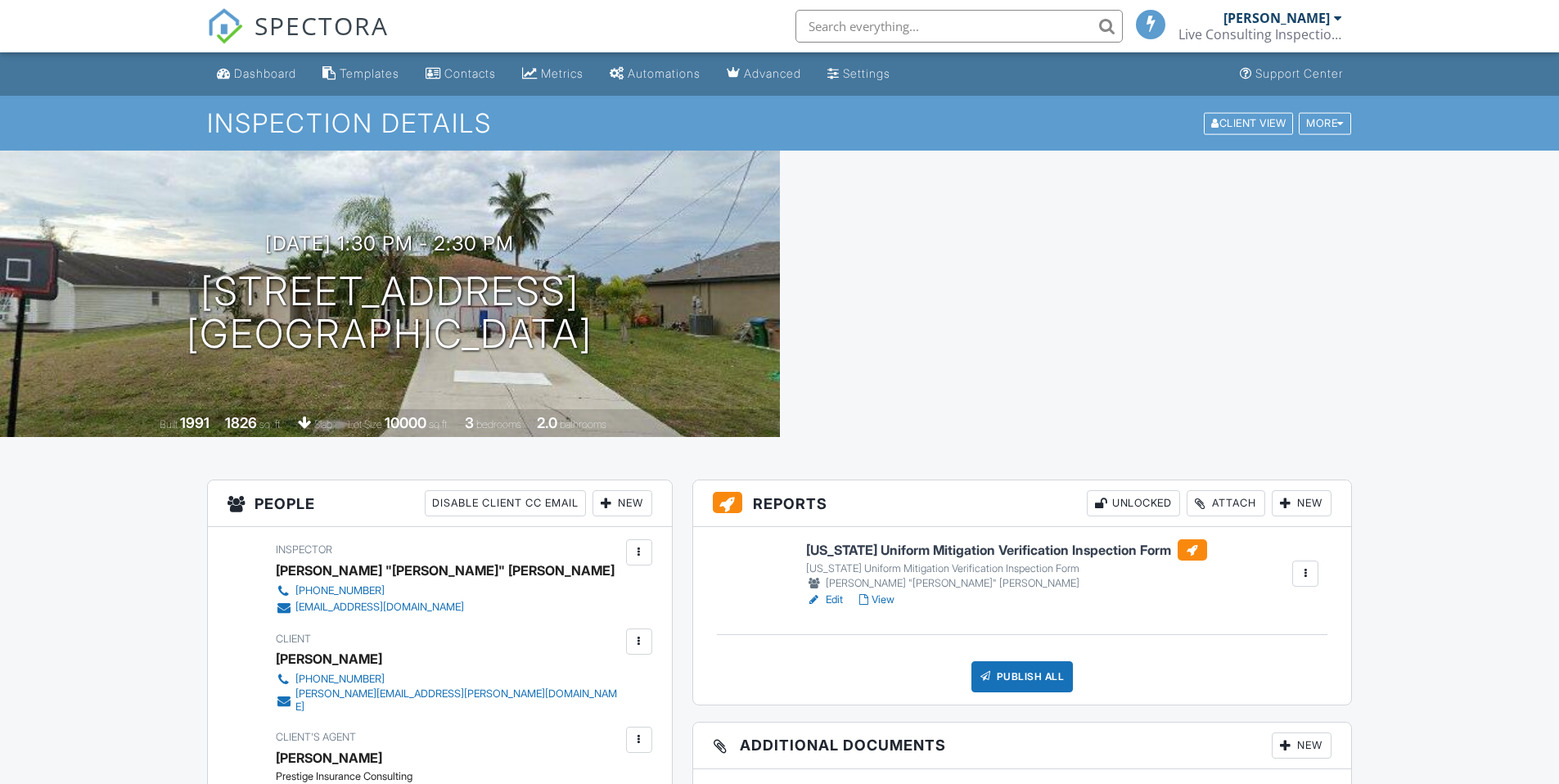 scroll, scrollTop: 0, scrollLeft: 0, axis: both 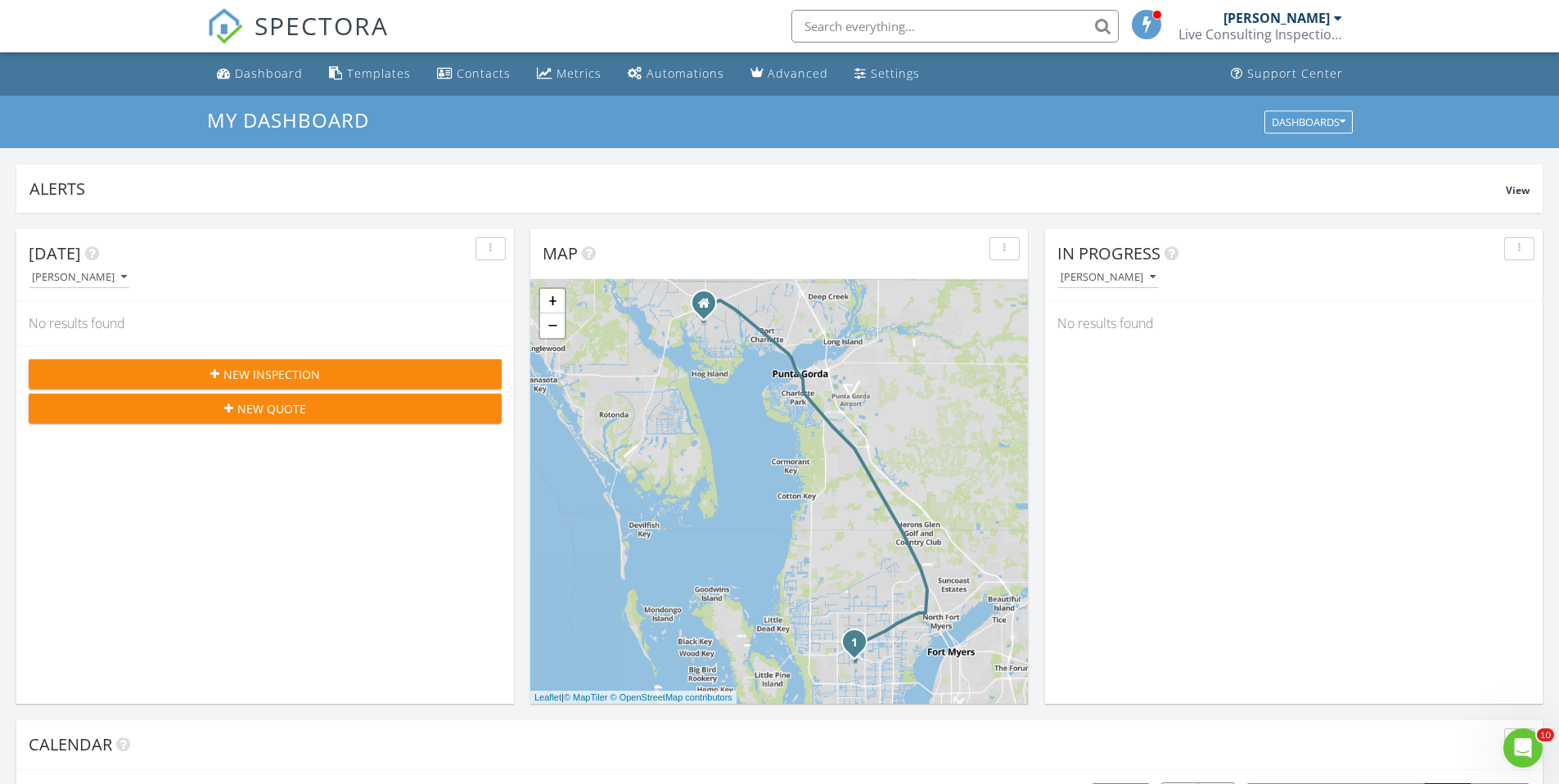 click at bounding box center (955, 26) 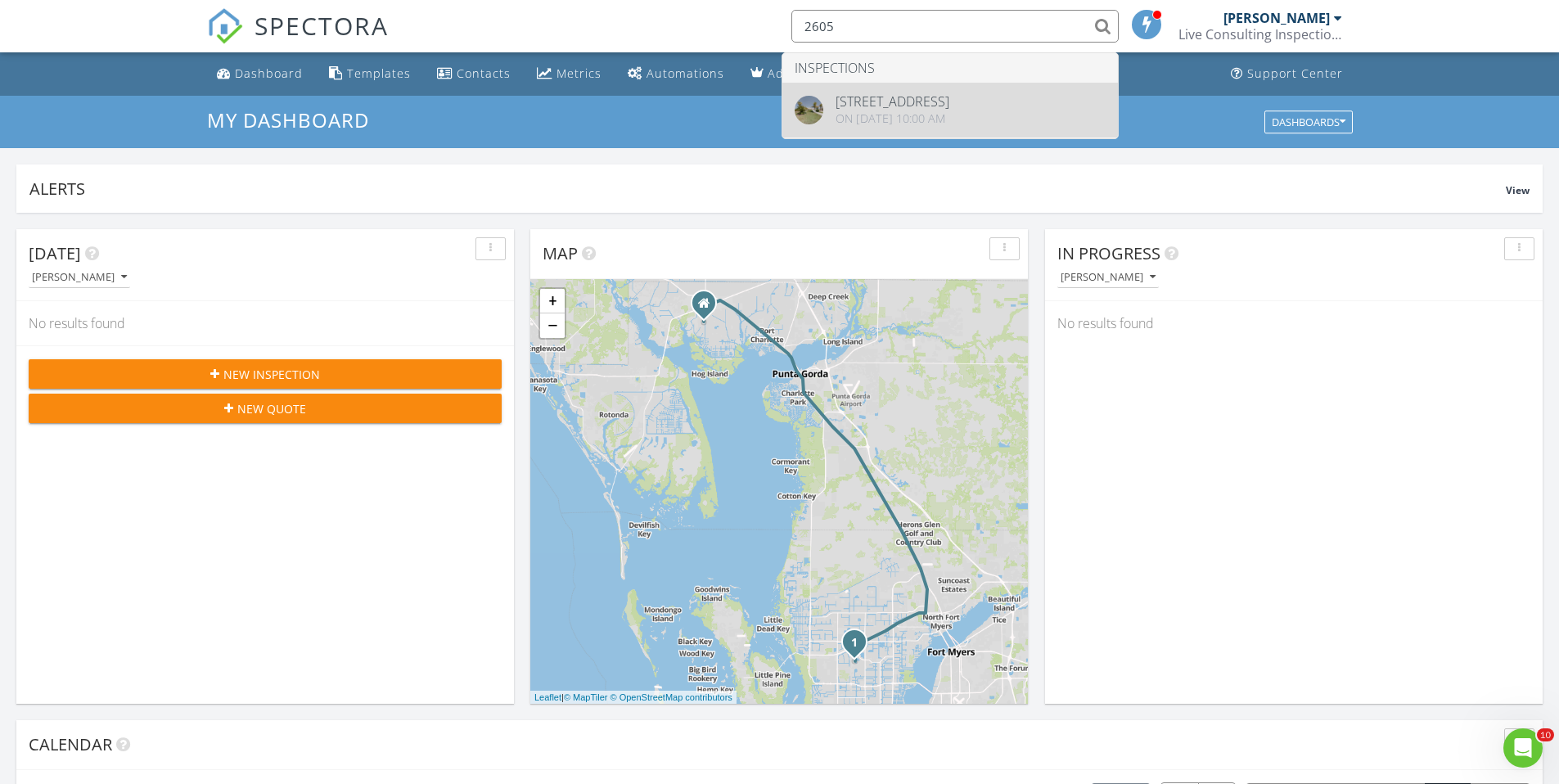 type on "2605" 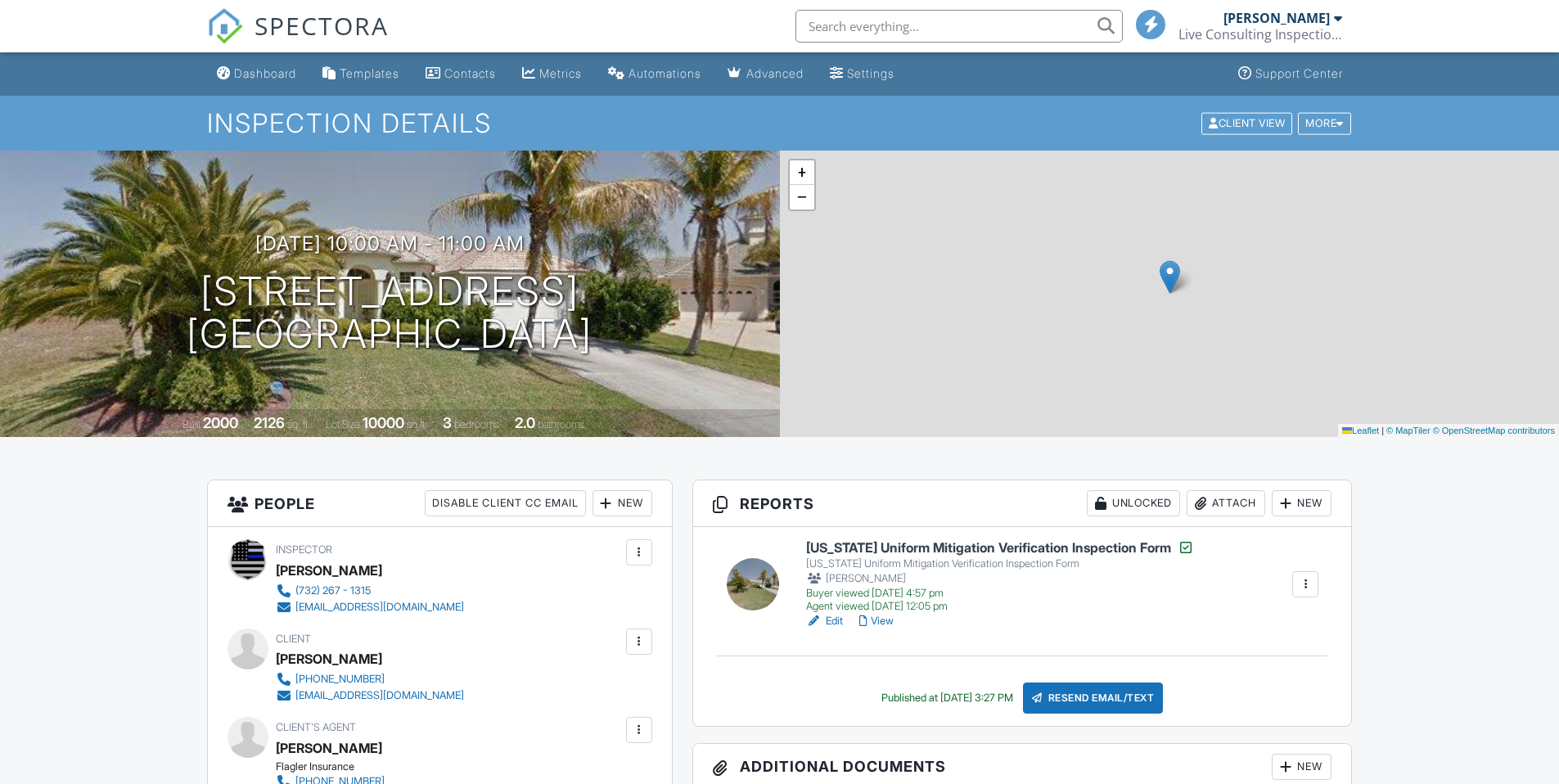 scroll, scrollTop: 0, scrollLeft: 0, axis: both 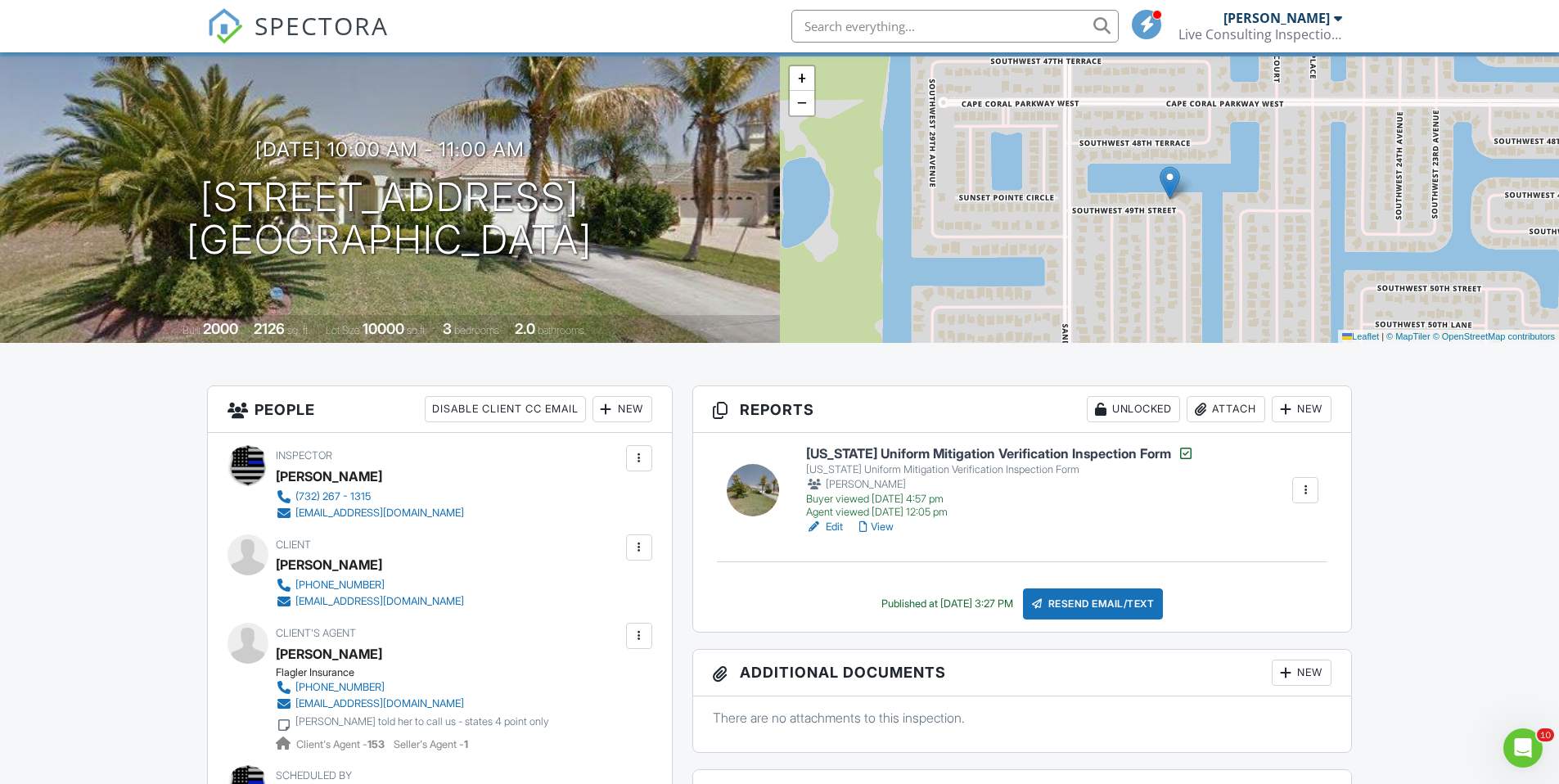 click on "View" at bounding box center [876, 527] 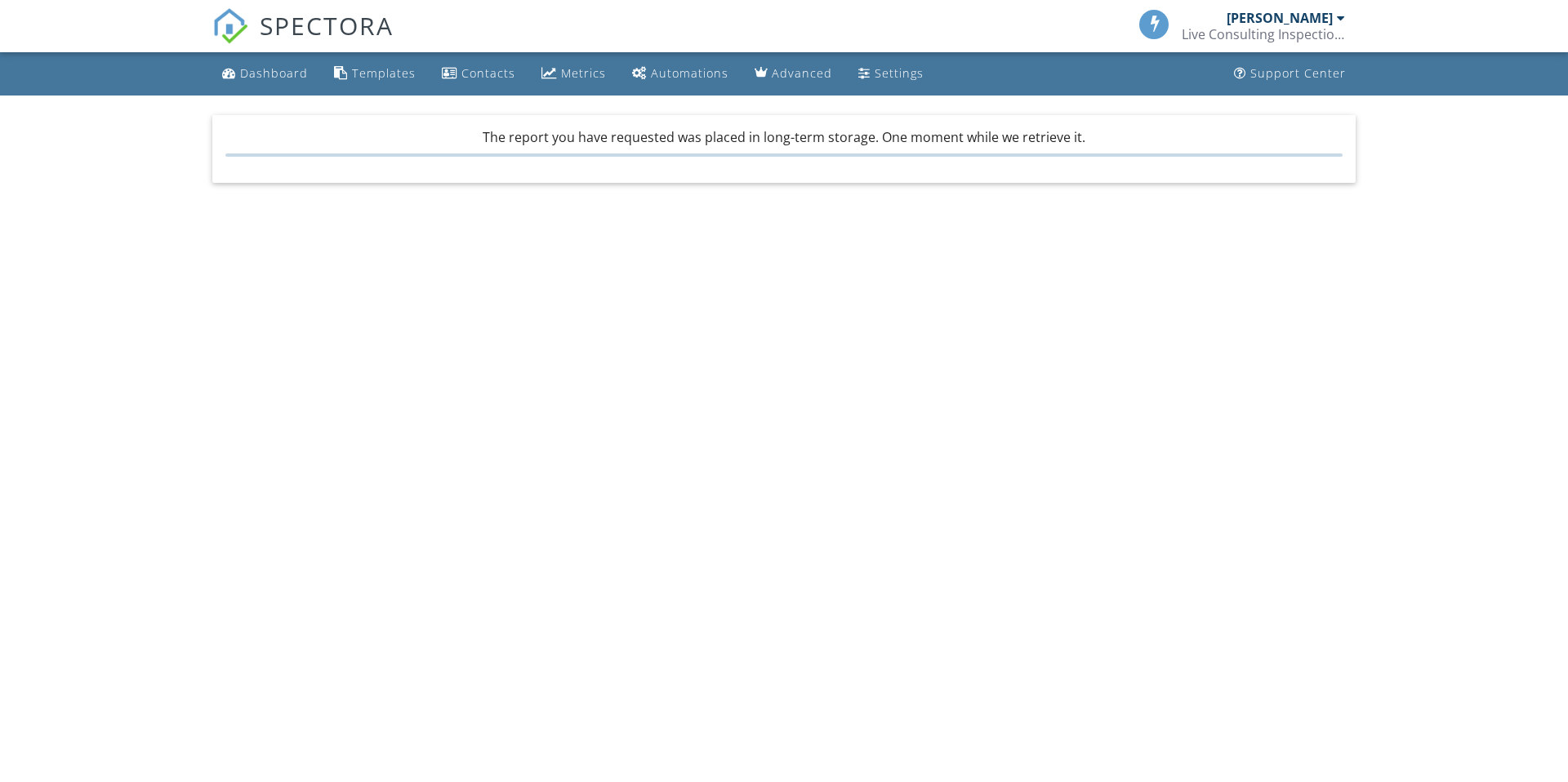 scroll, scrollTop: 0, scrollLeft: 0, axis: both 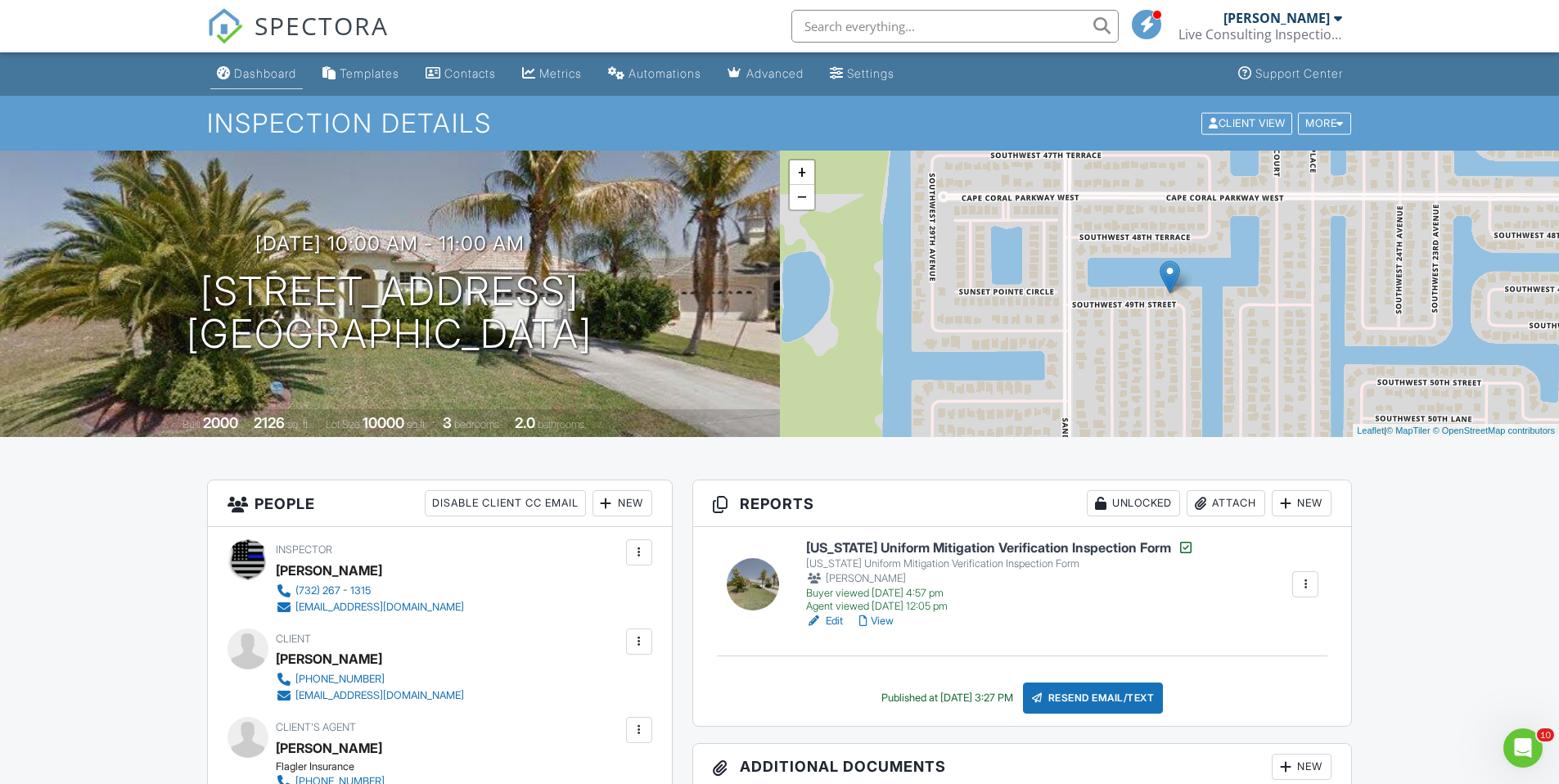 click on "Dashboard" at bounding box center (265, 73) 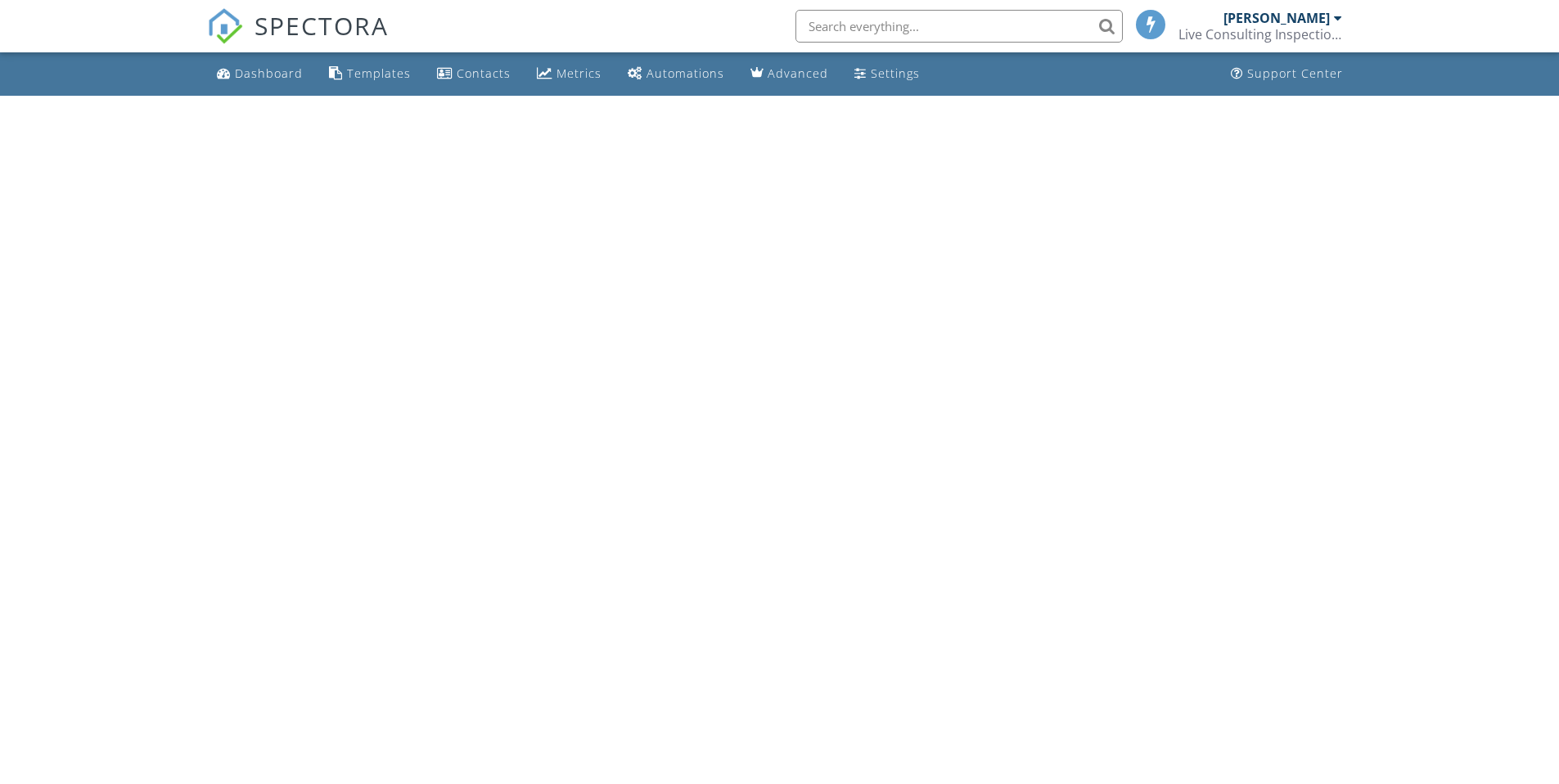 scroll, scrollTop: 0, scrollLeft: 0, axis: both 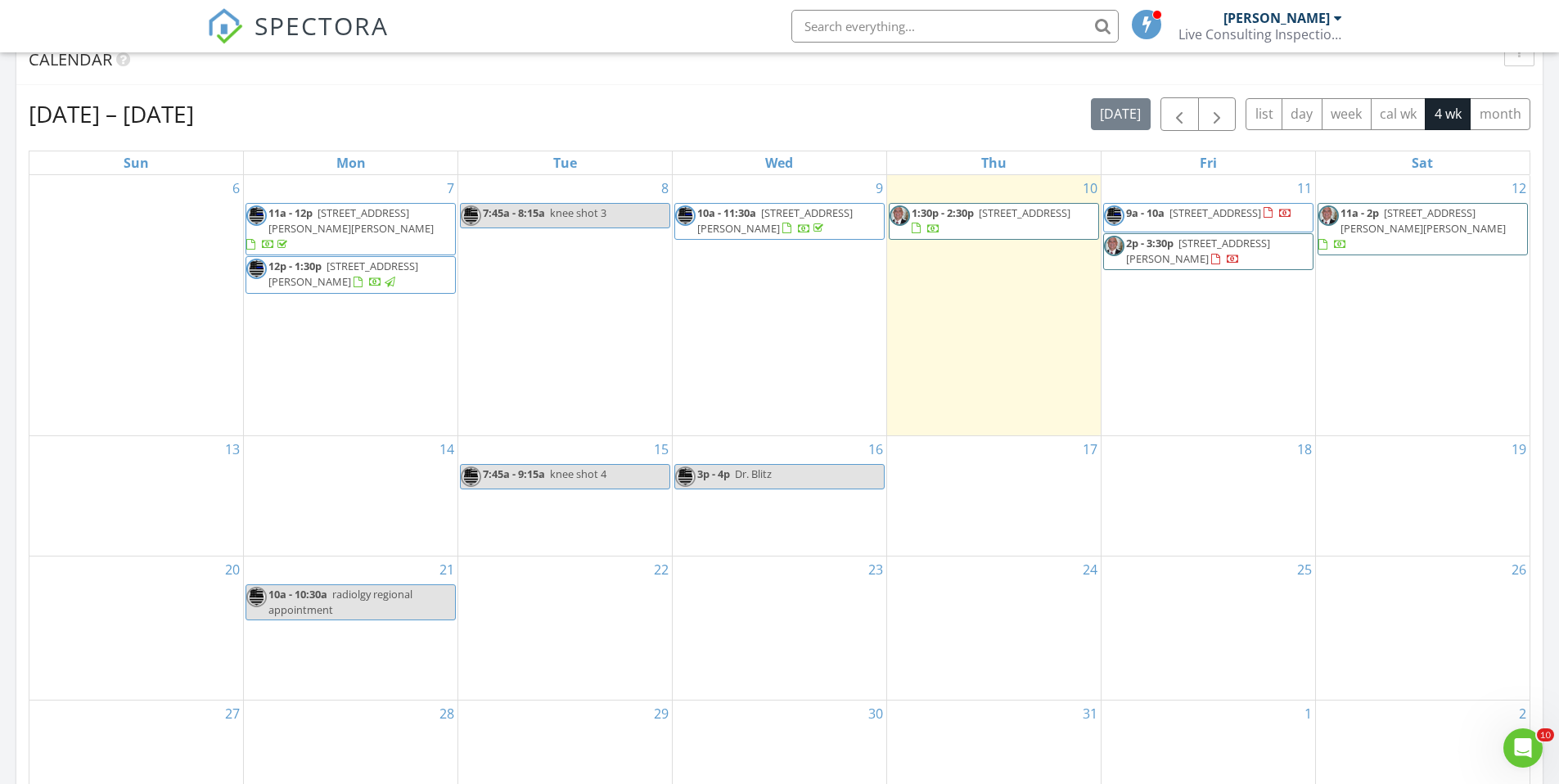 click at bounding box center [955, 26] 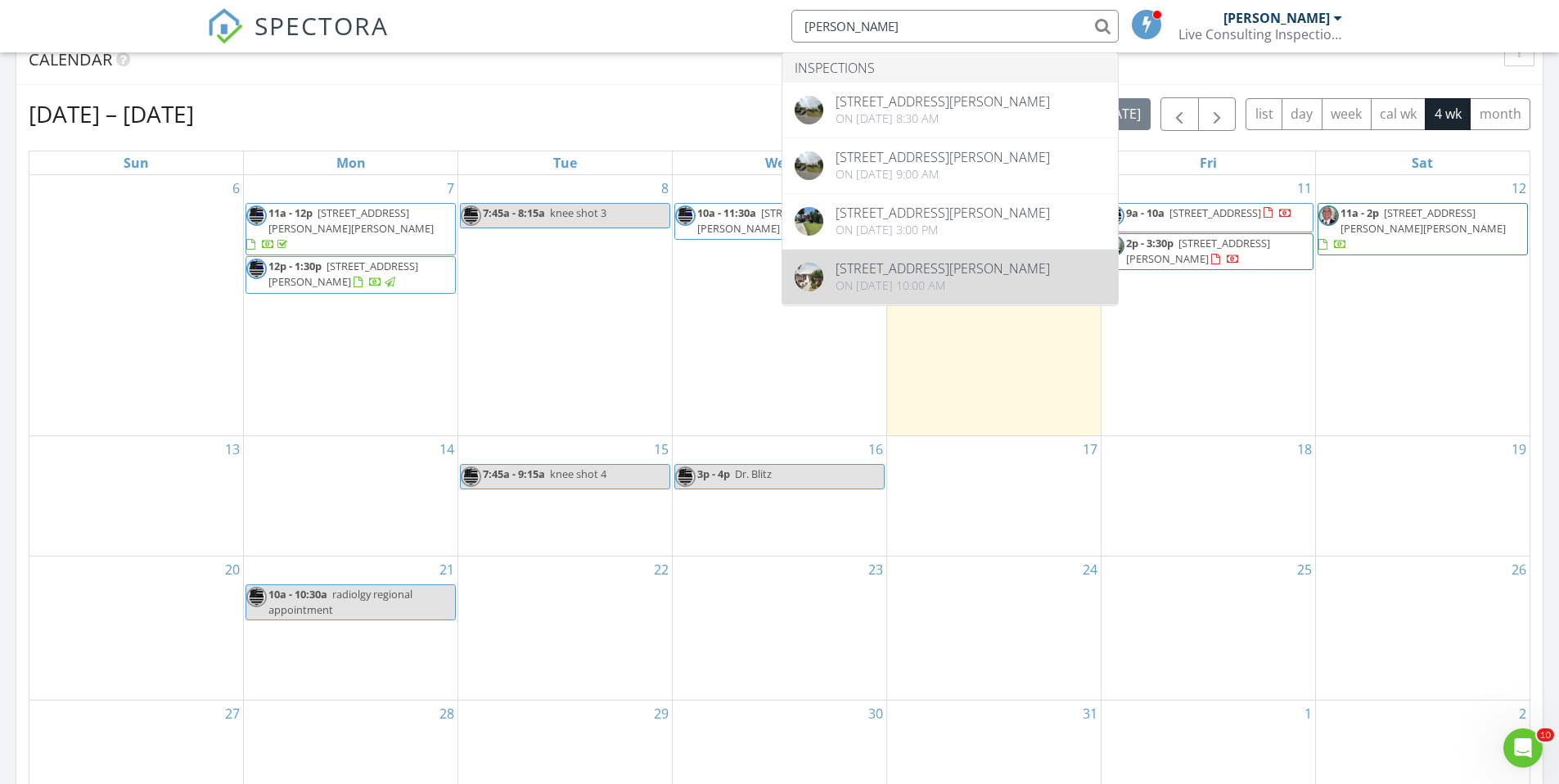 type on "morrison" 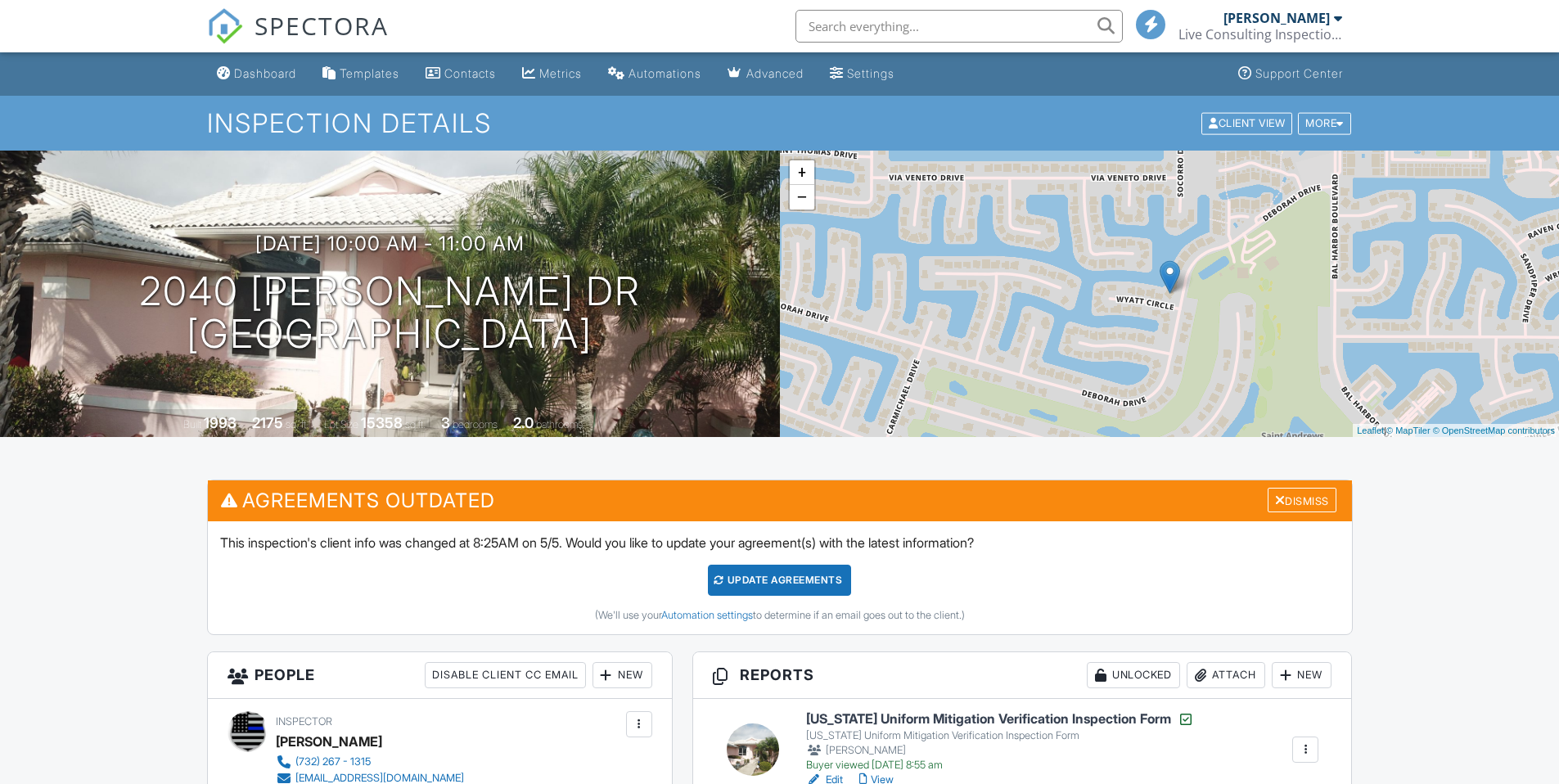 scroll, scrollTop: 305, scrollLeft: 0, axis: vertical 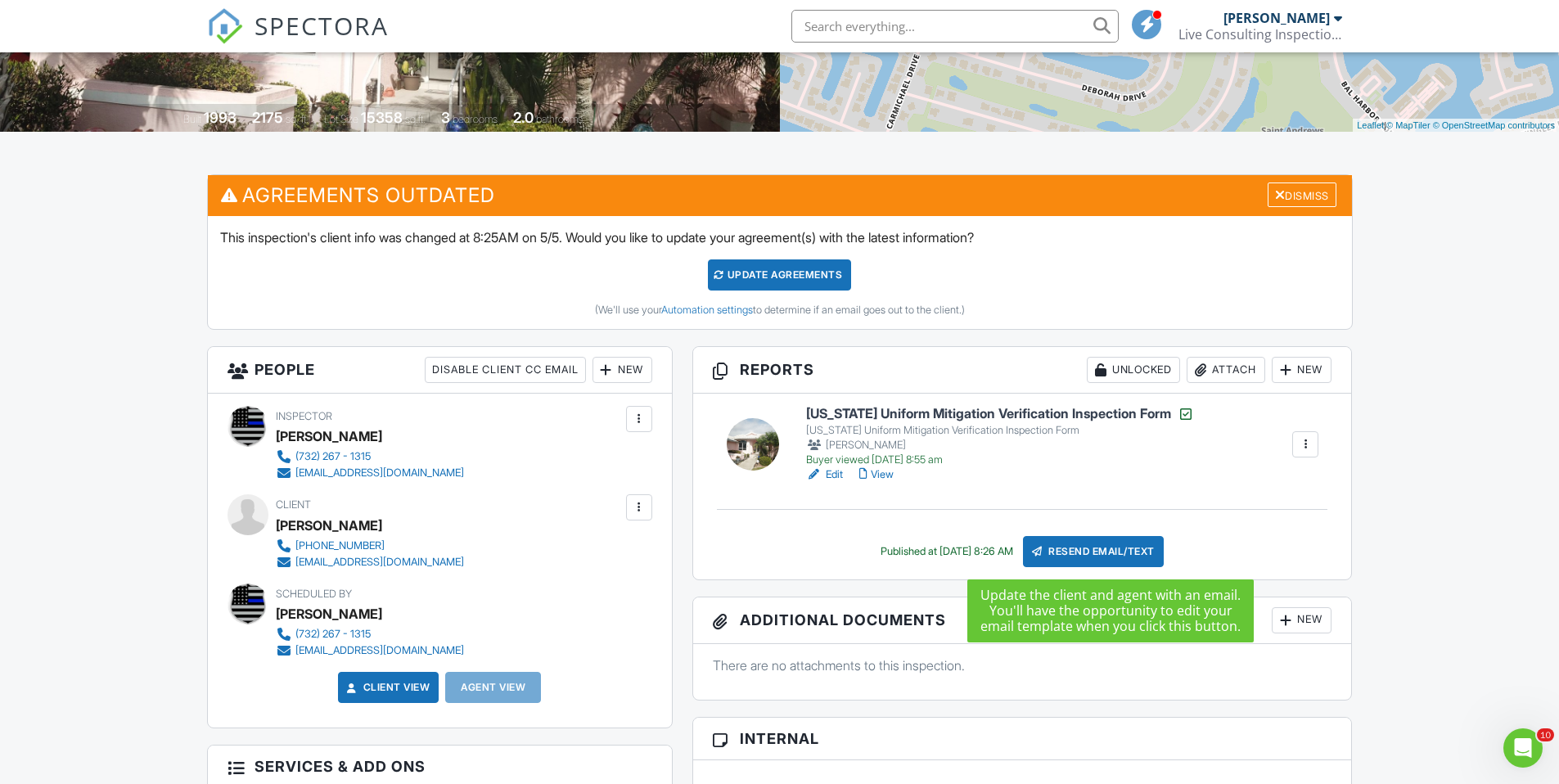 click on "Resend Email/Text" at bounding box center (1093, 552) 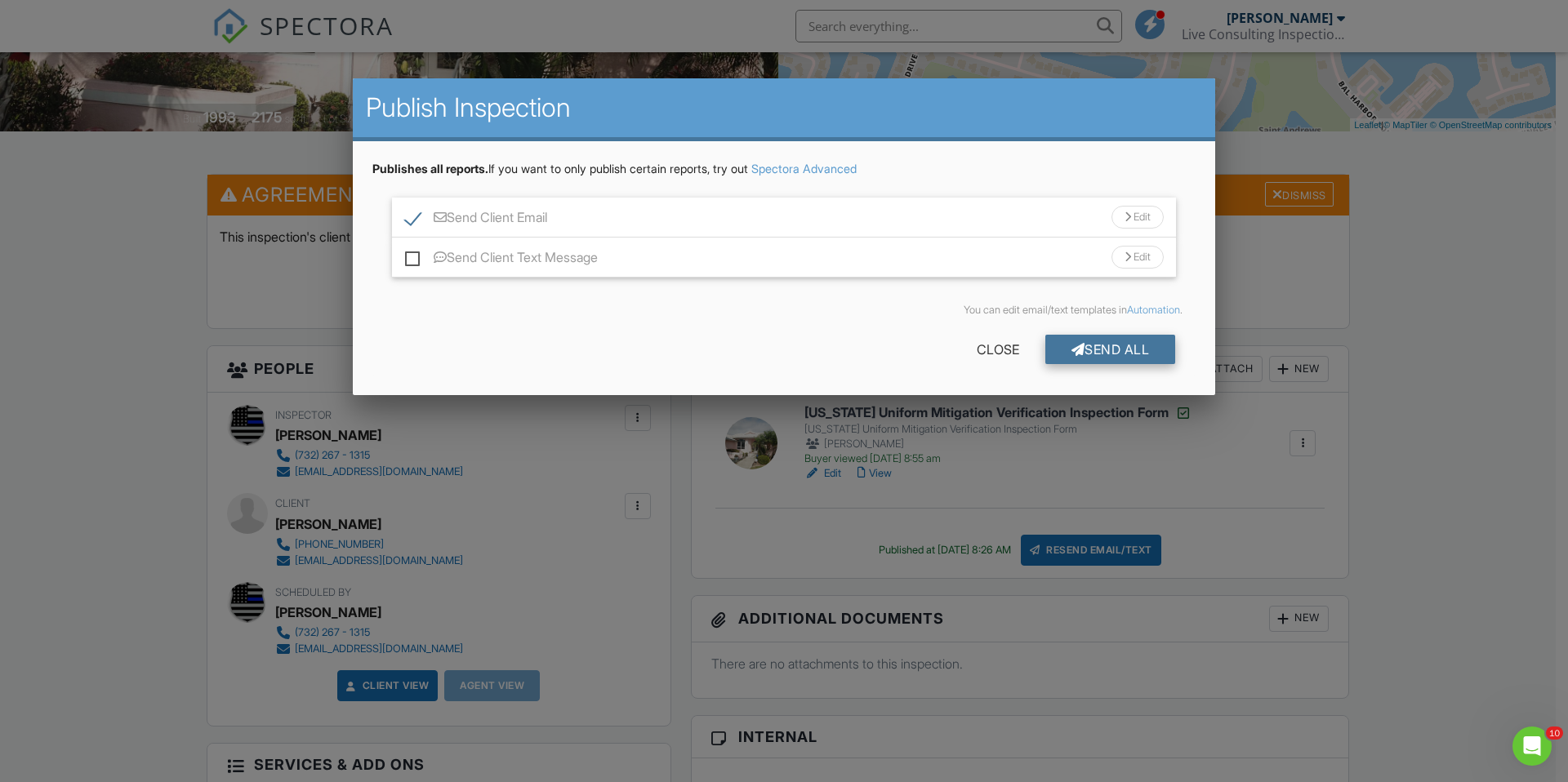 click on "Send All" at bounding box center (1111, 349) 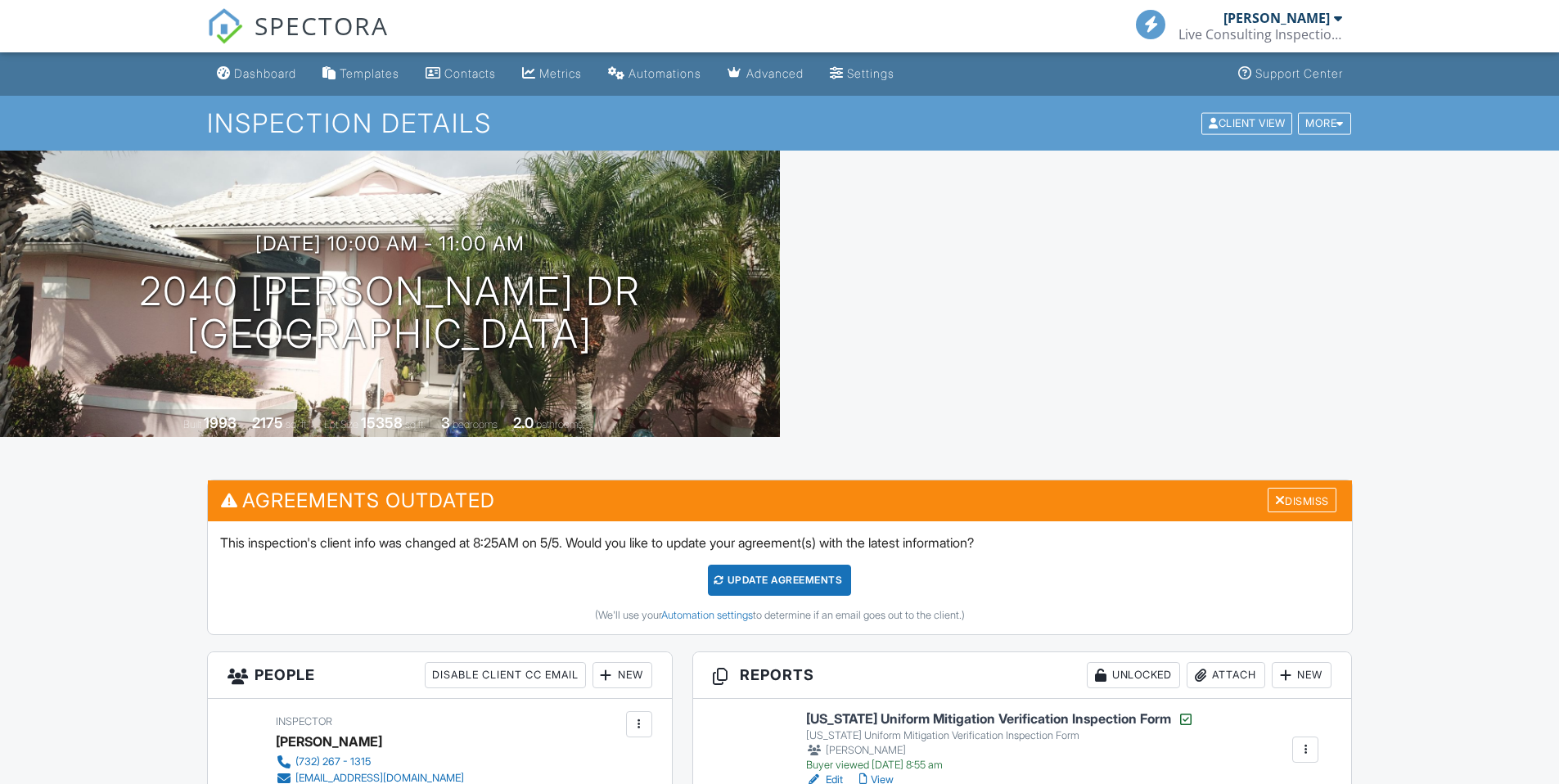 scroll, scrollTop: 309, scrollLeft: 0, axis: vertical 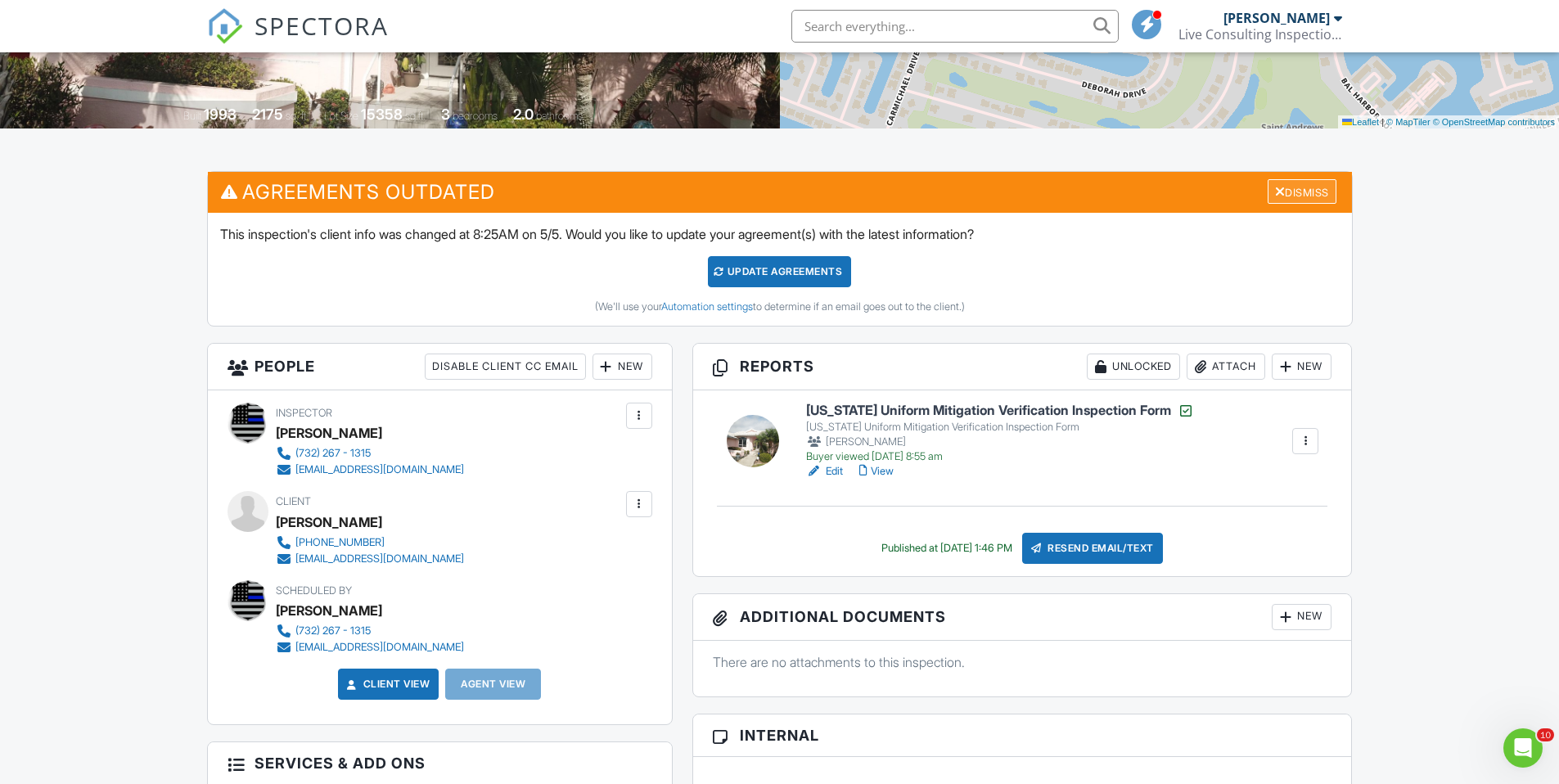 click on "Dismiss" at bounding box center (1302, 191) 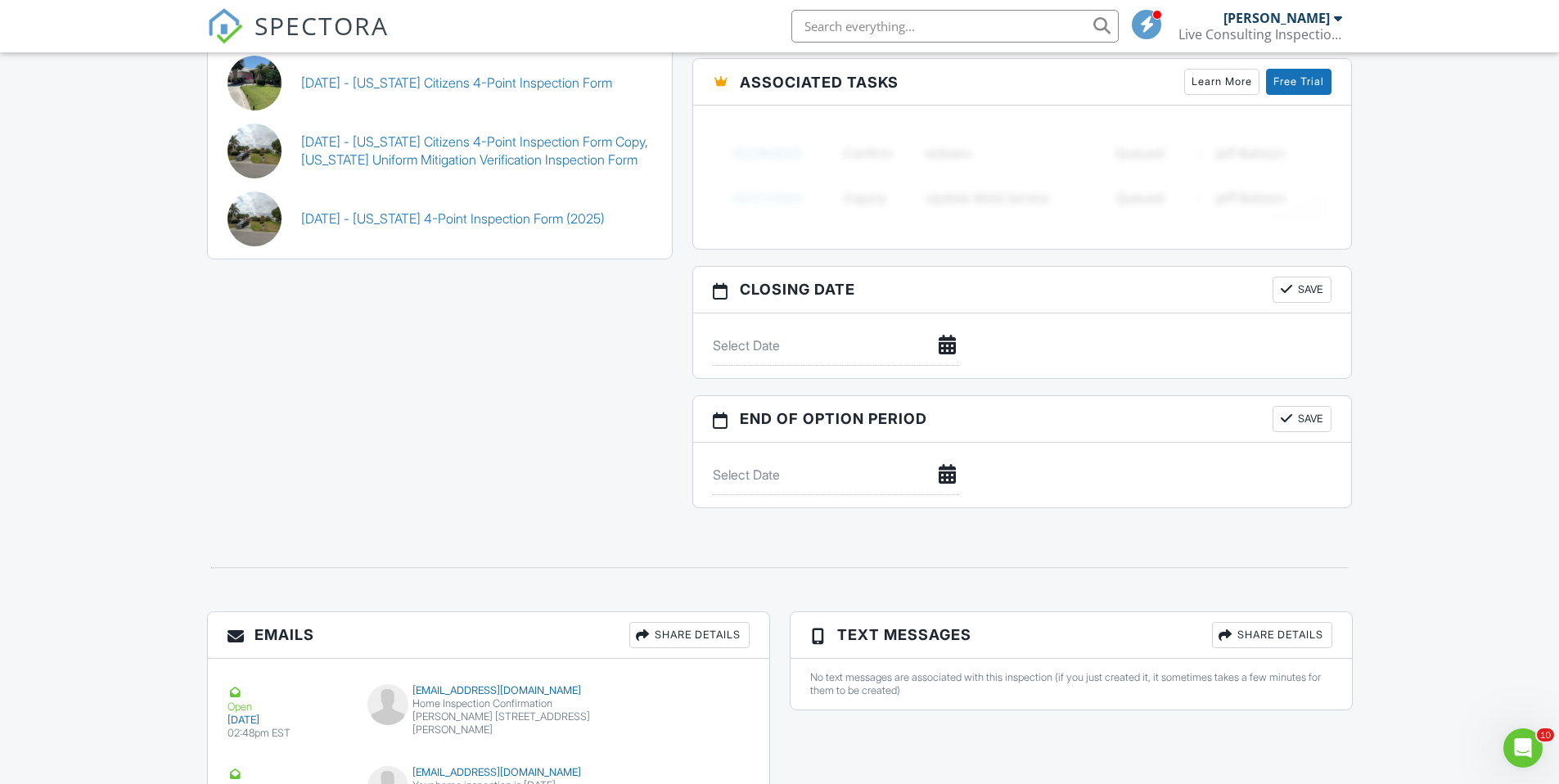 scroll, scrollTop: 1096, scrollLeft: 0, axis: vertical 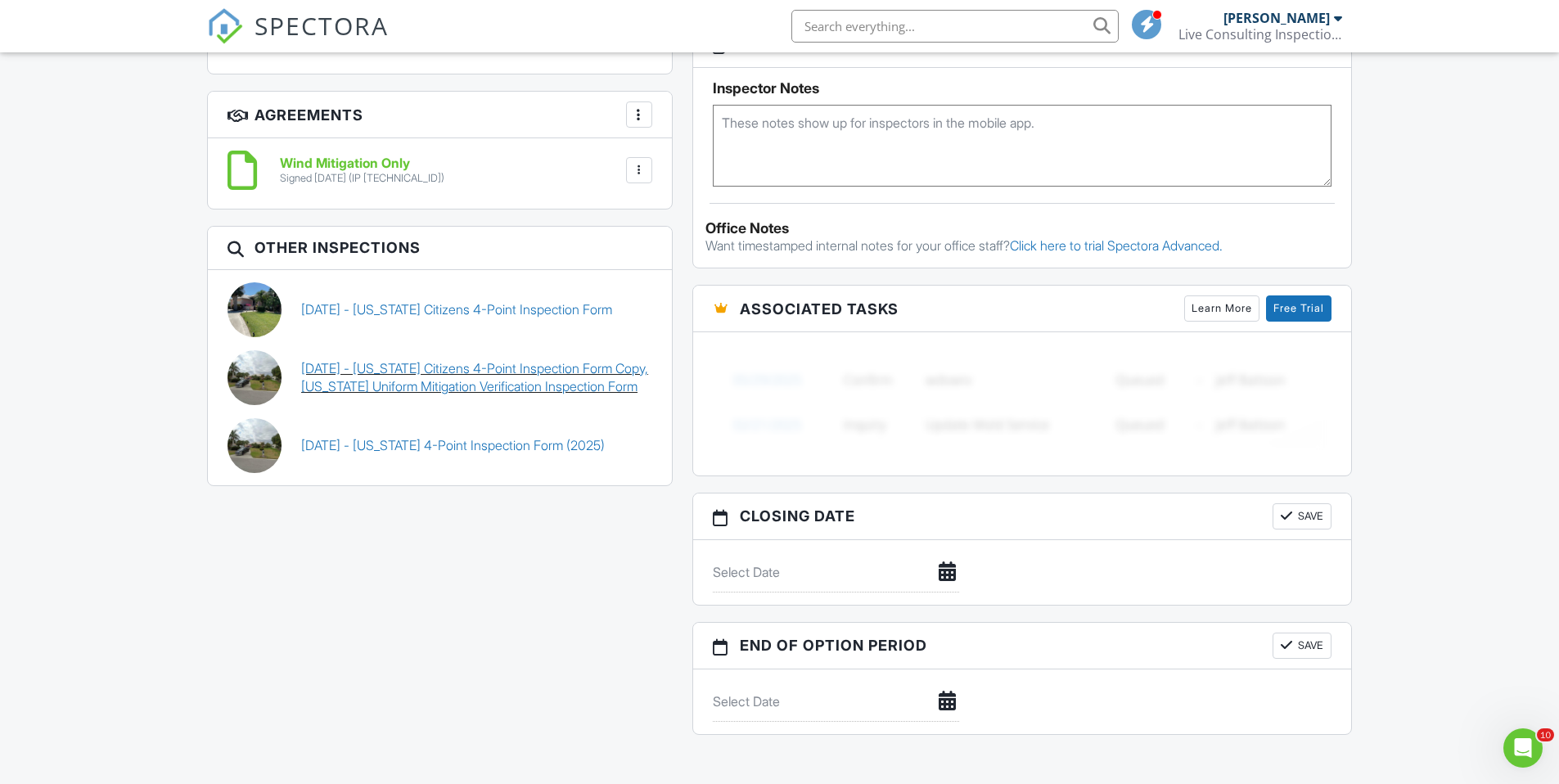 click on "07/31/2023 - Florida Citizens 4-Point Inspection Form Copy, Florida Uniform Mitigation Verification Inspection Form" at bounding box center (476, 377) 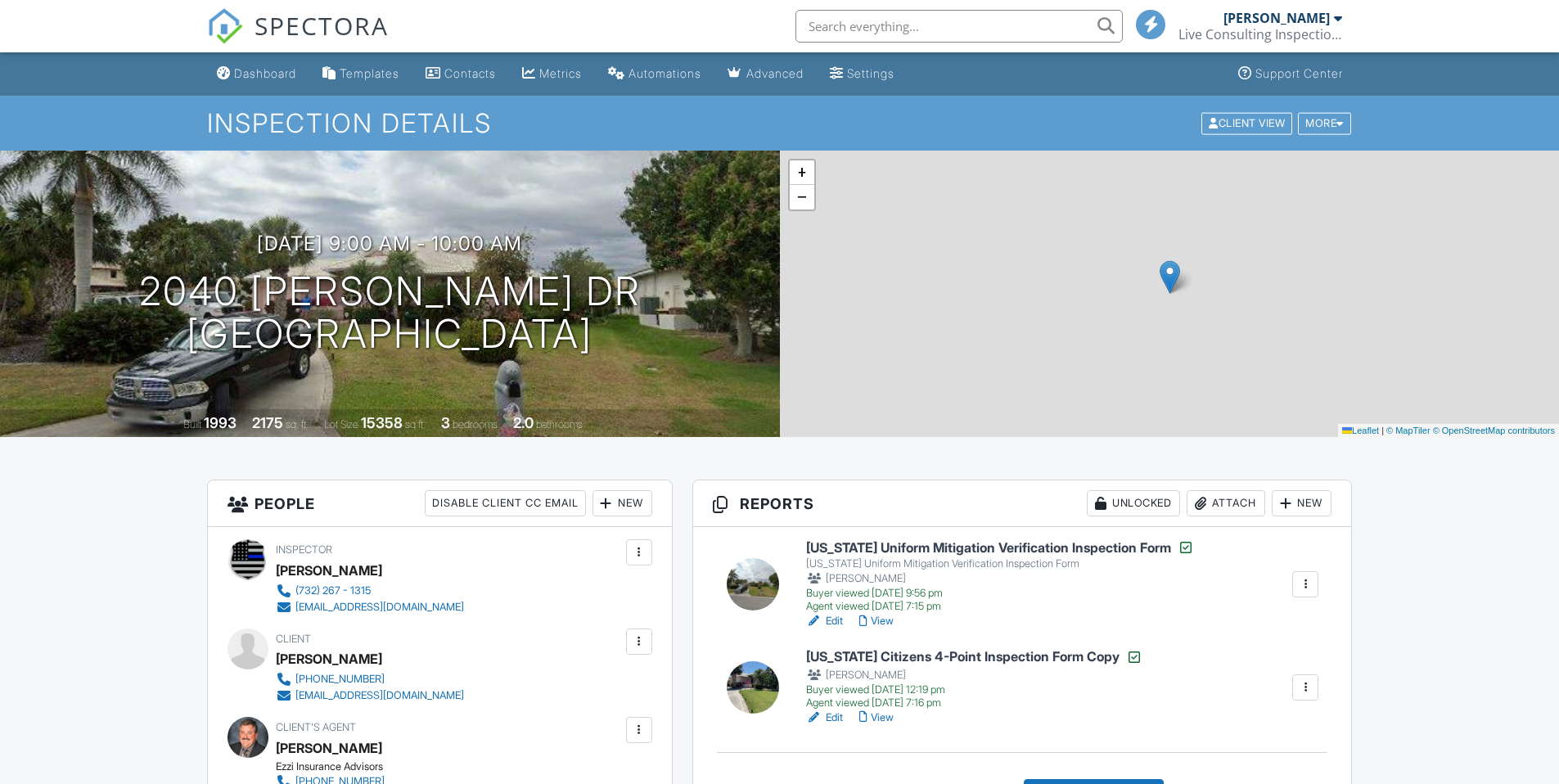 scroll, scrollTop: 0, scrollLeft: 0, axis: both 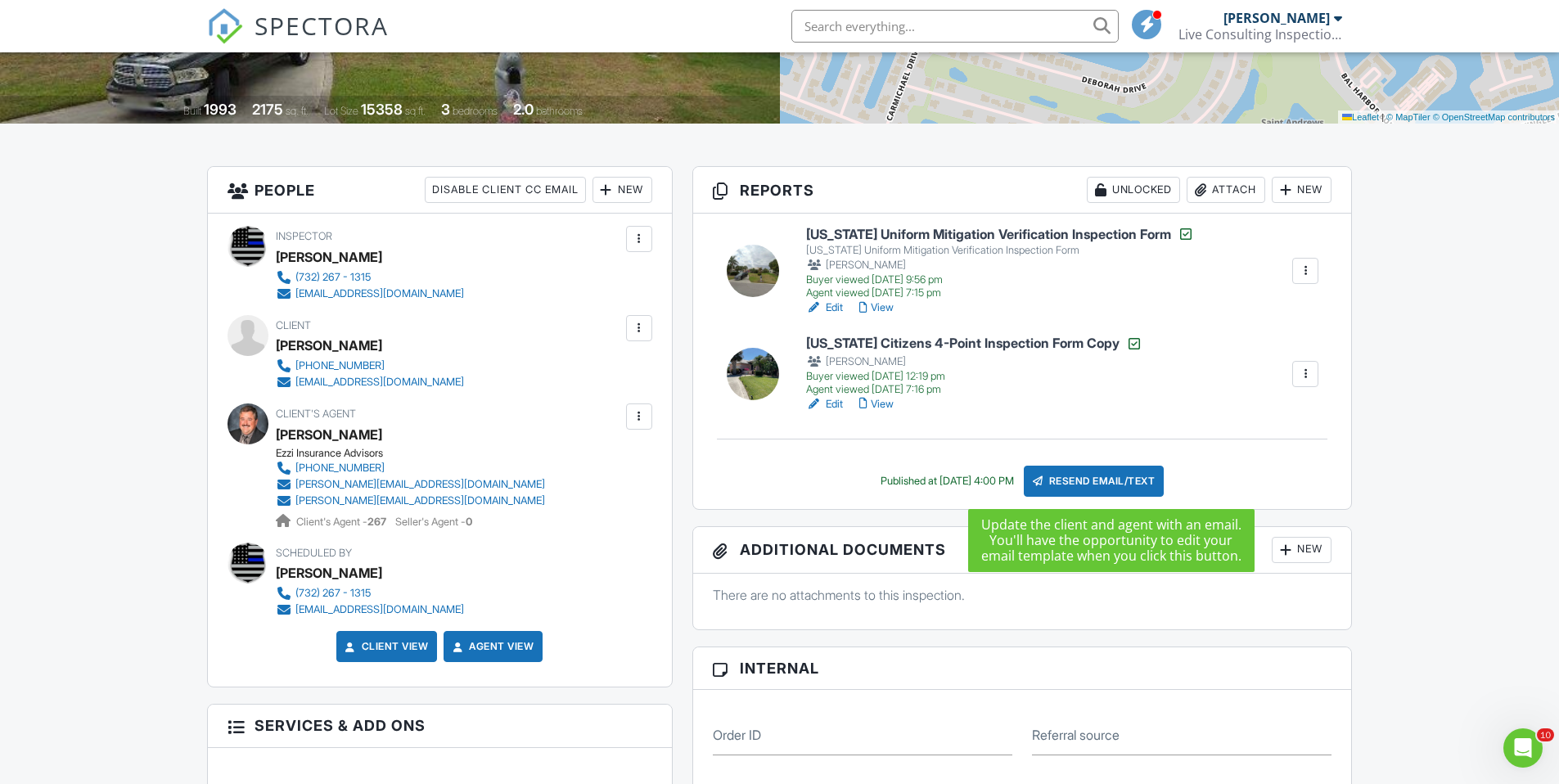 click on "Resend Email/Text" at bounding box center [1094, 481] 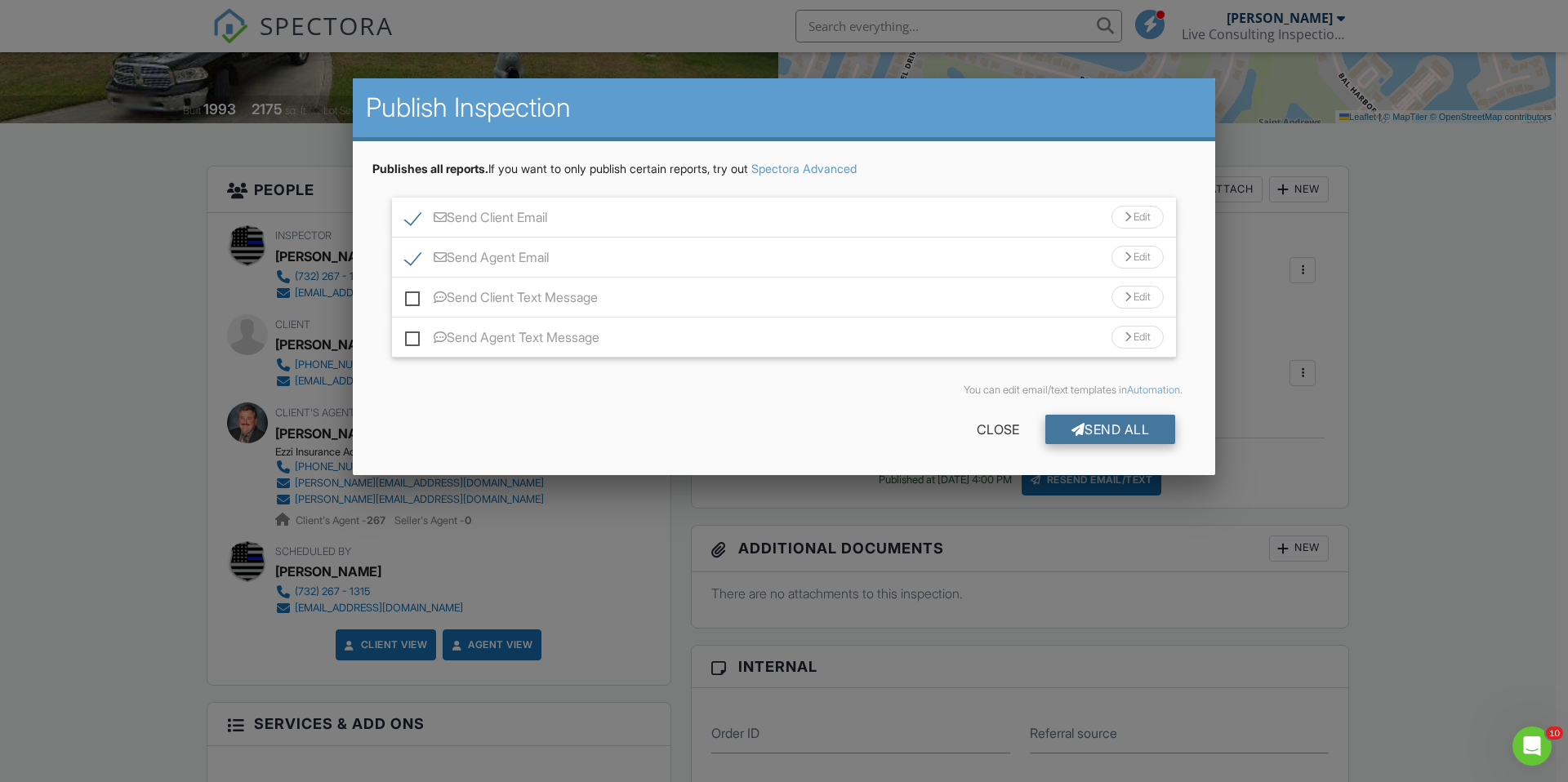 click on "Send All" at bounding box center [1111, 429] 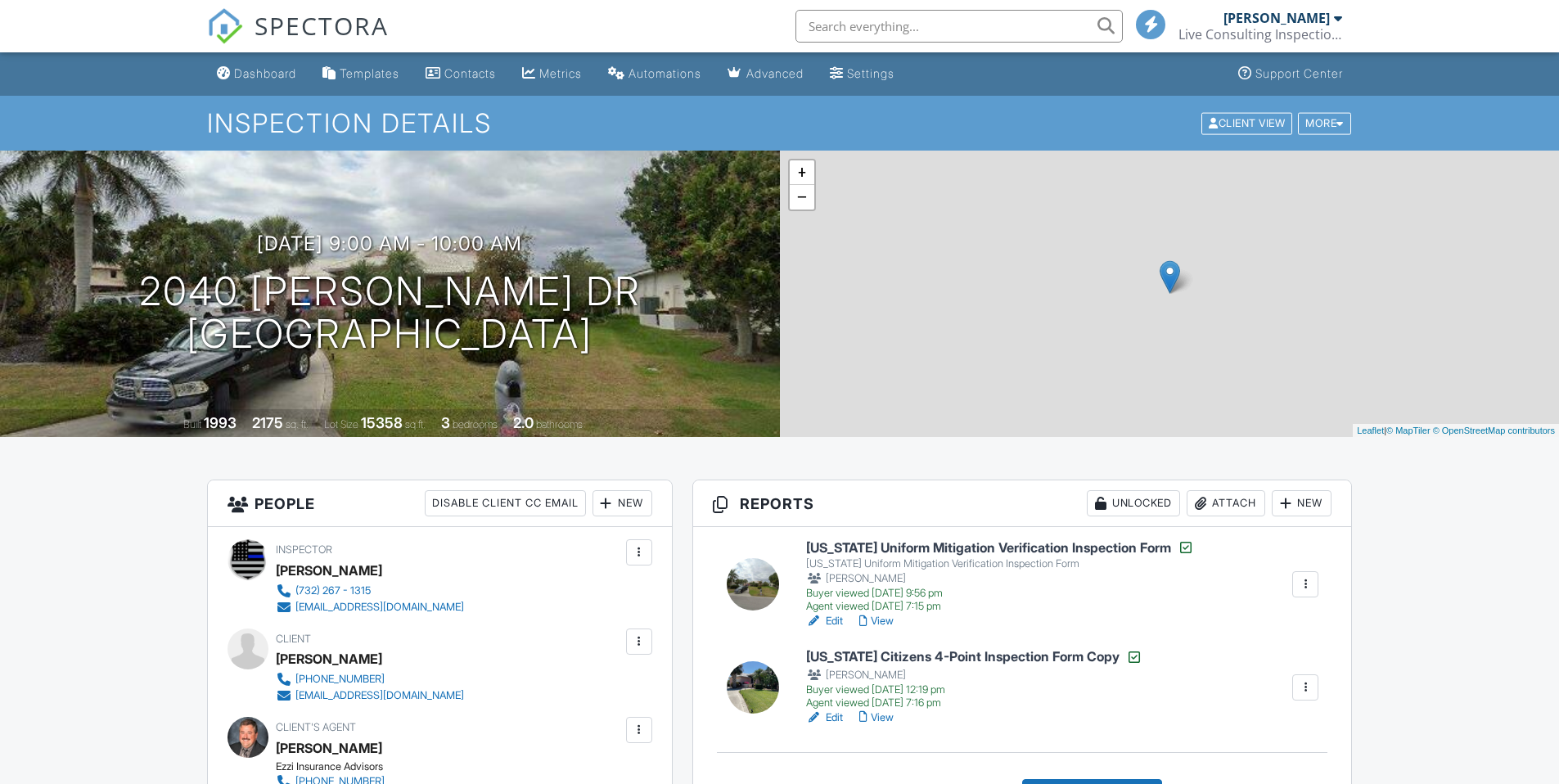 scroll, scrollTop: 317, scrollLeft: 0, axis: vertical 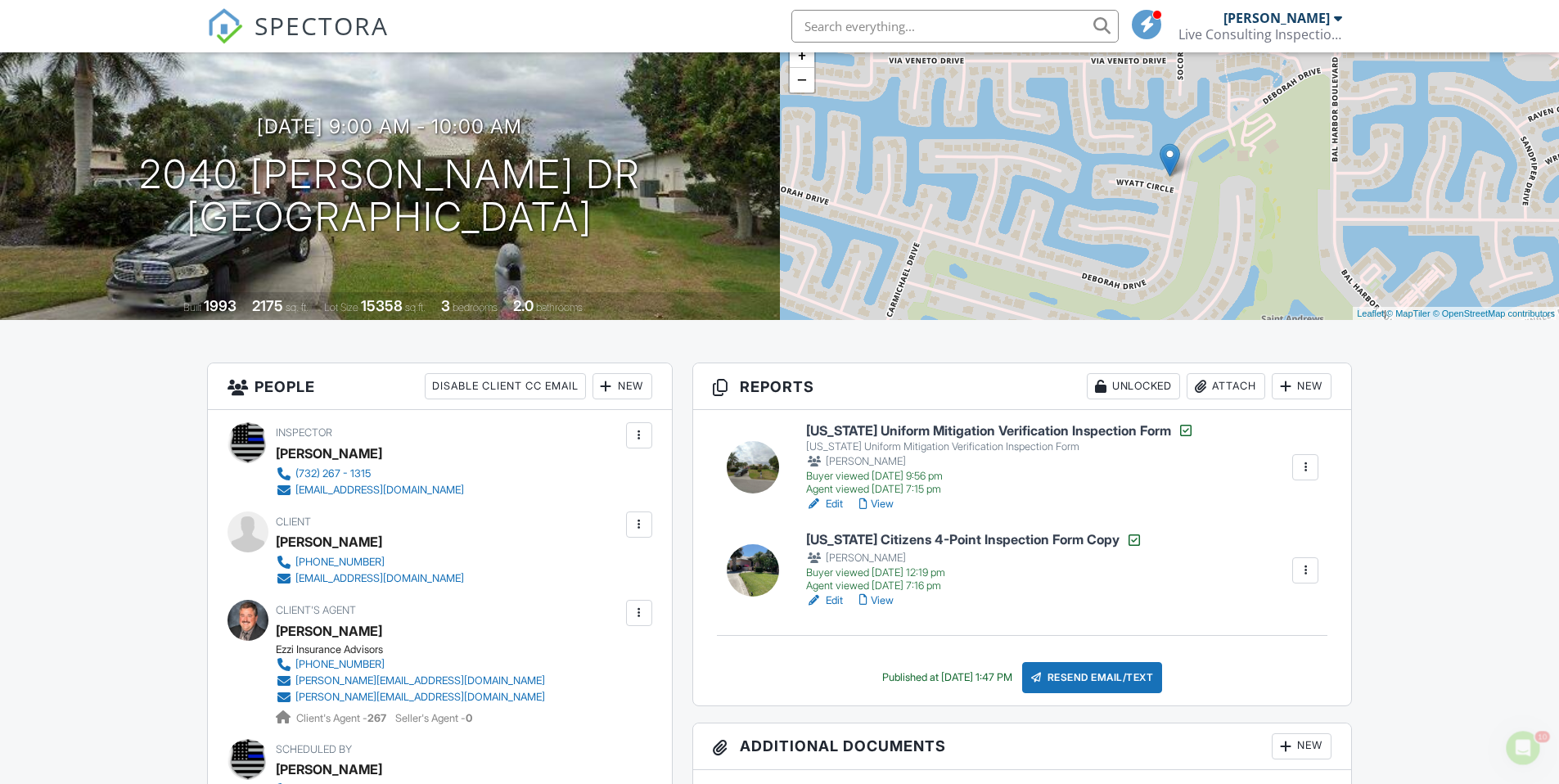 click on "View" at bounding box center (876, 504) 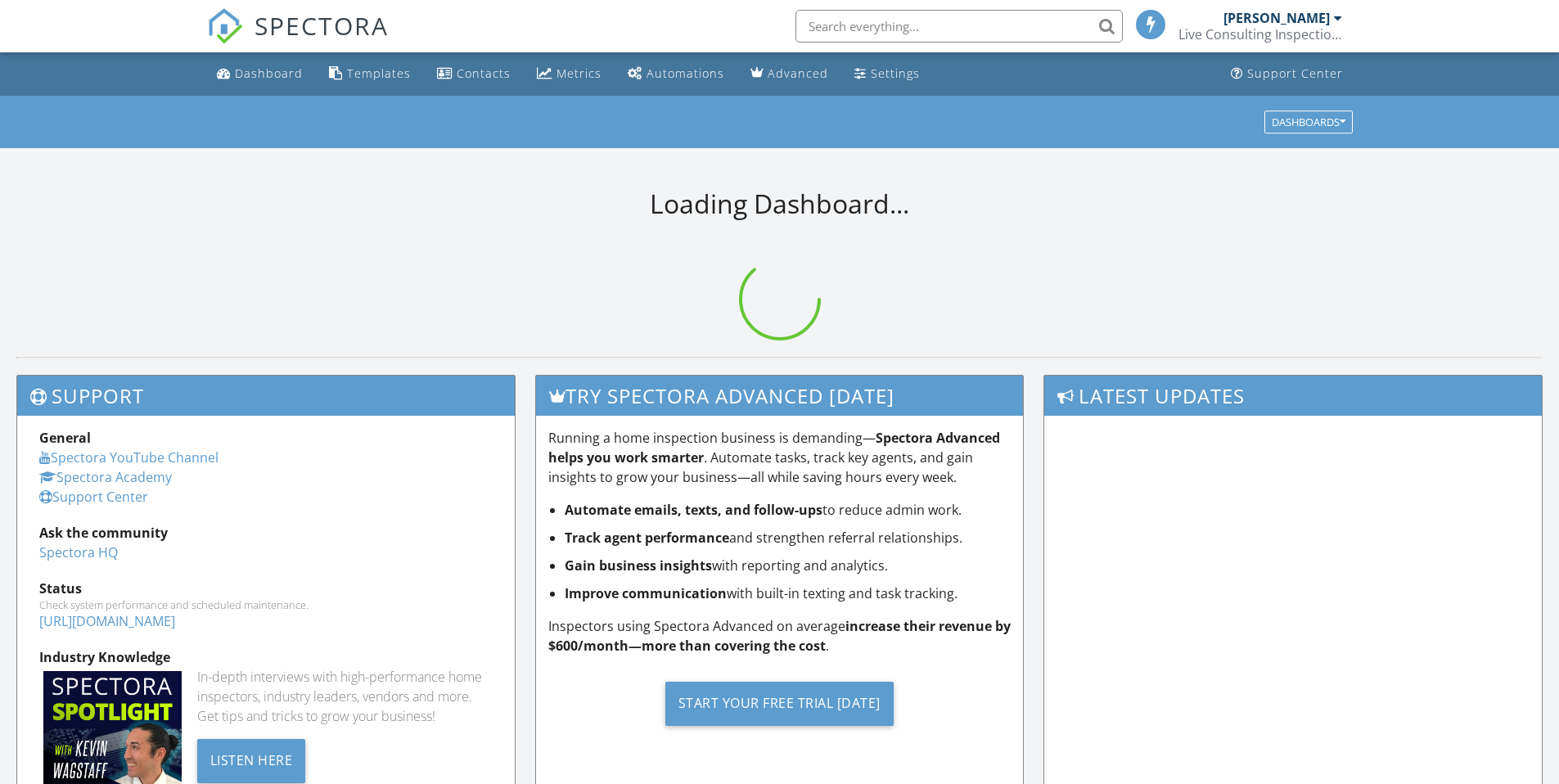 scroll, scrollTop: 0, scrollLeft: 0, axis: both 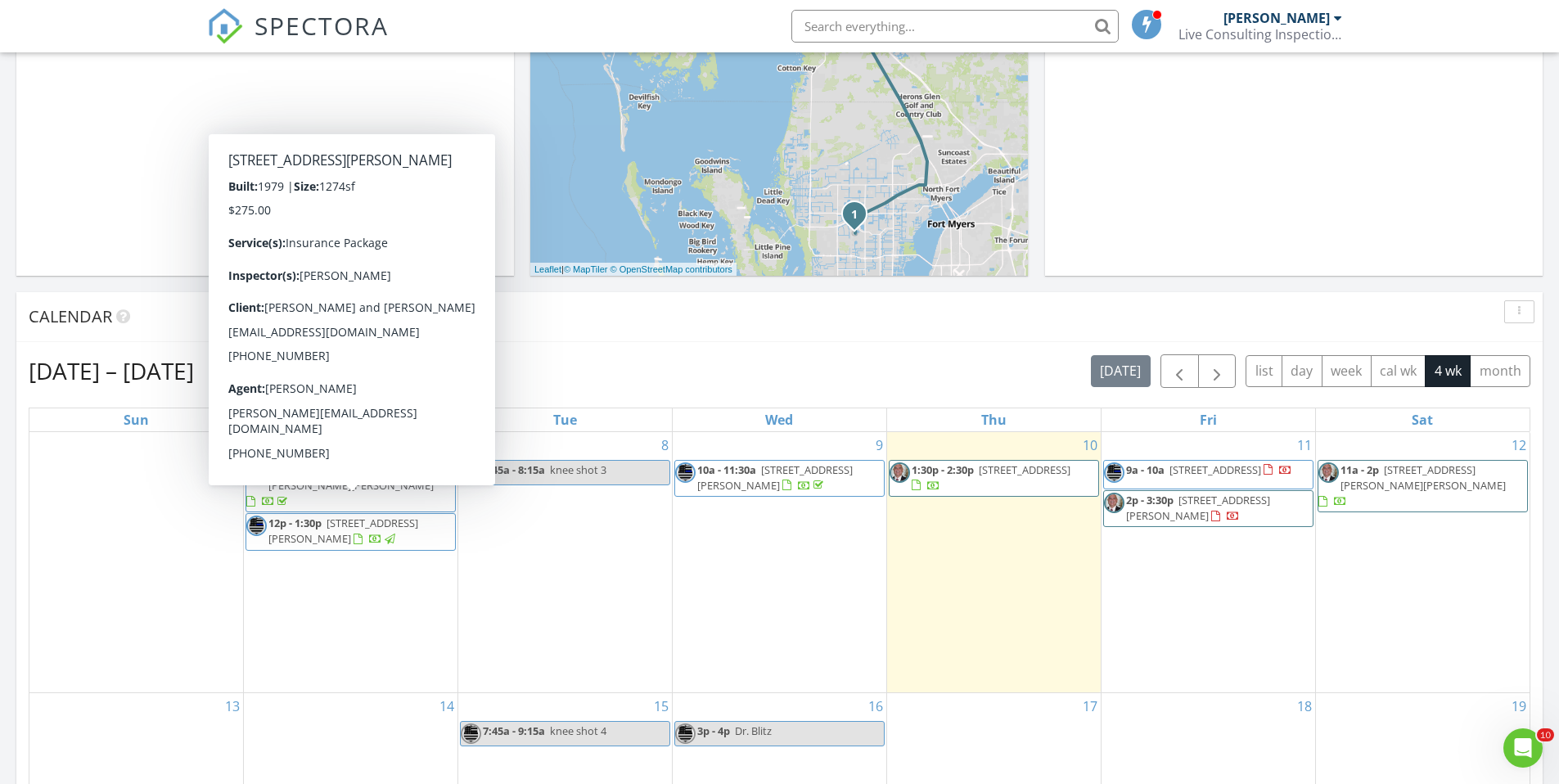 click on "[STREET_ADDRESS][PERSON_NAME]" at bounding box center [343, 530] 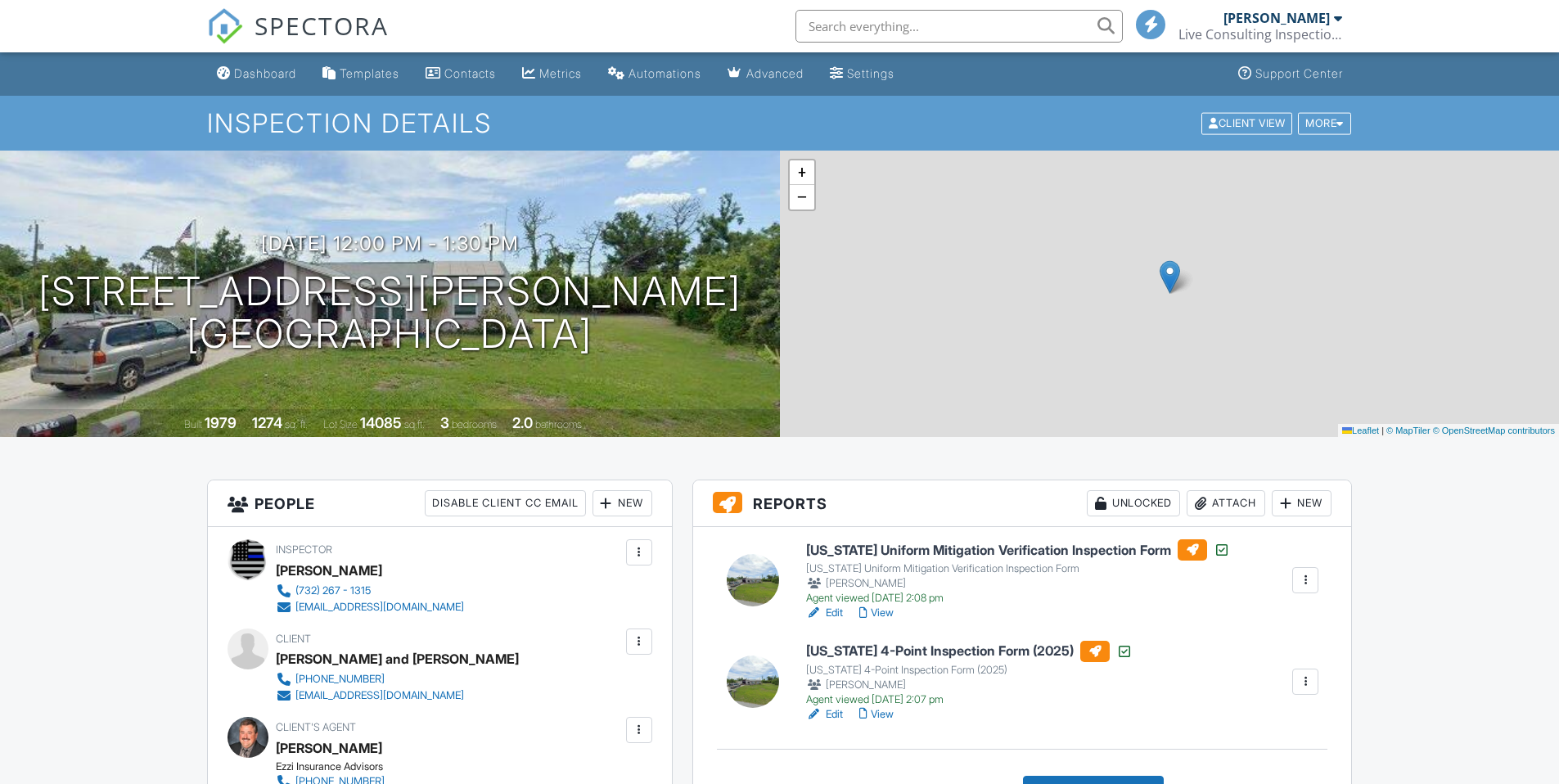 scroll, scrollTop: 0, scrollLeft: 0, axis: both 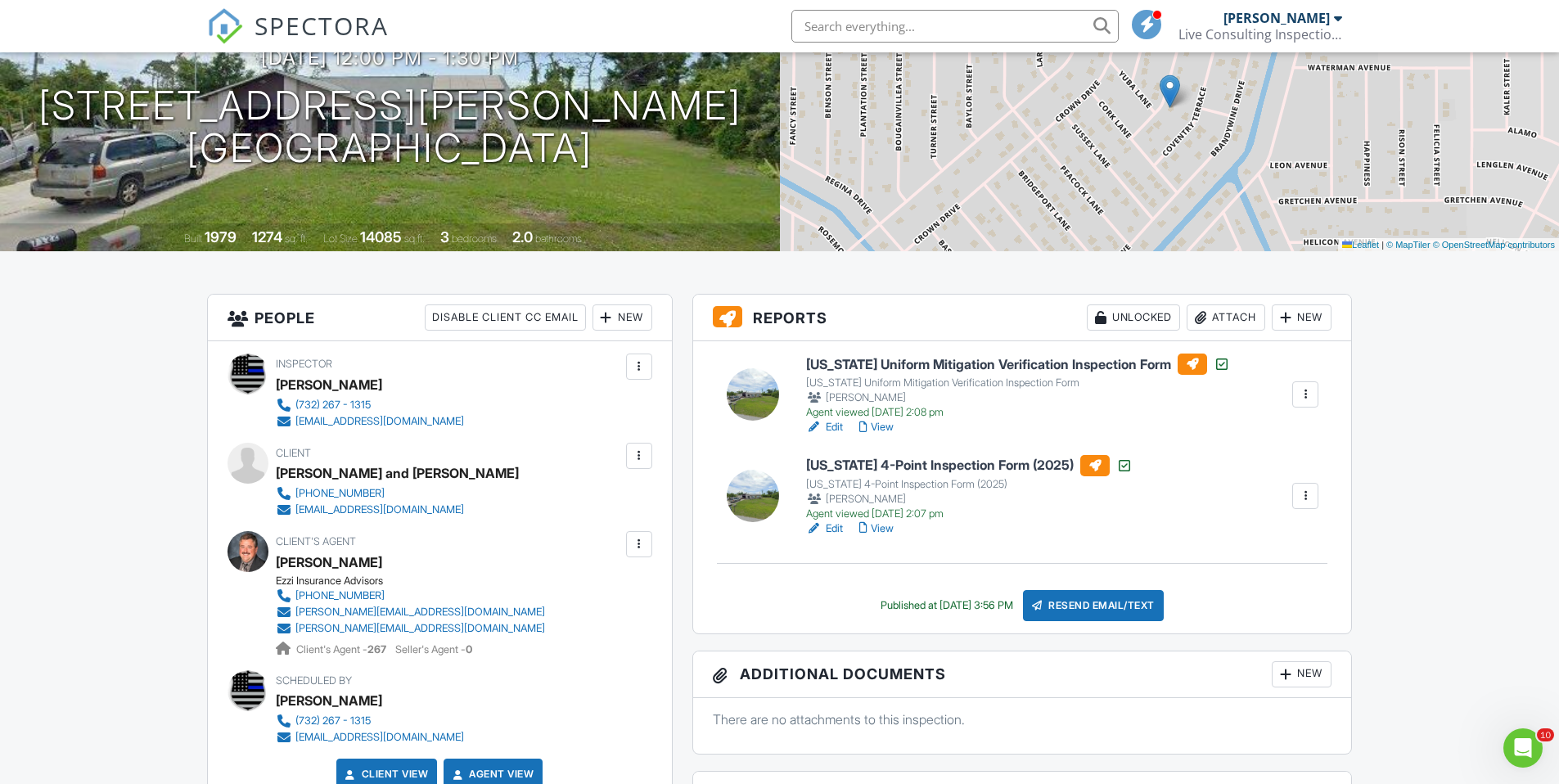 click on "Edit" at bounding box center [824, 427] 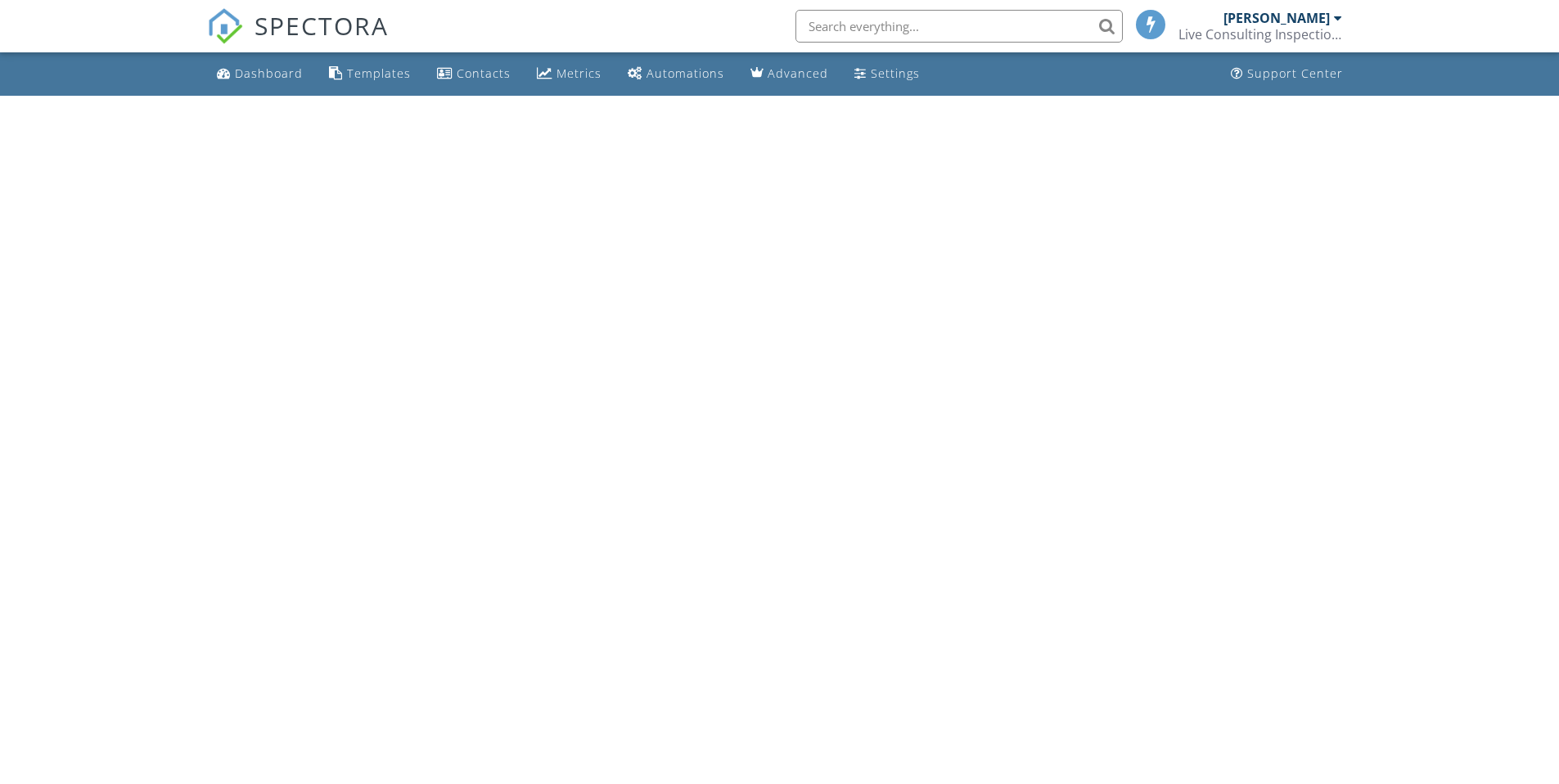 scroll, scrollTop: 0, scrollLeft: 0, axis: both 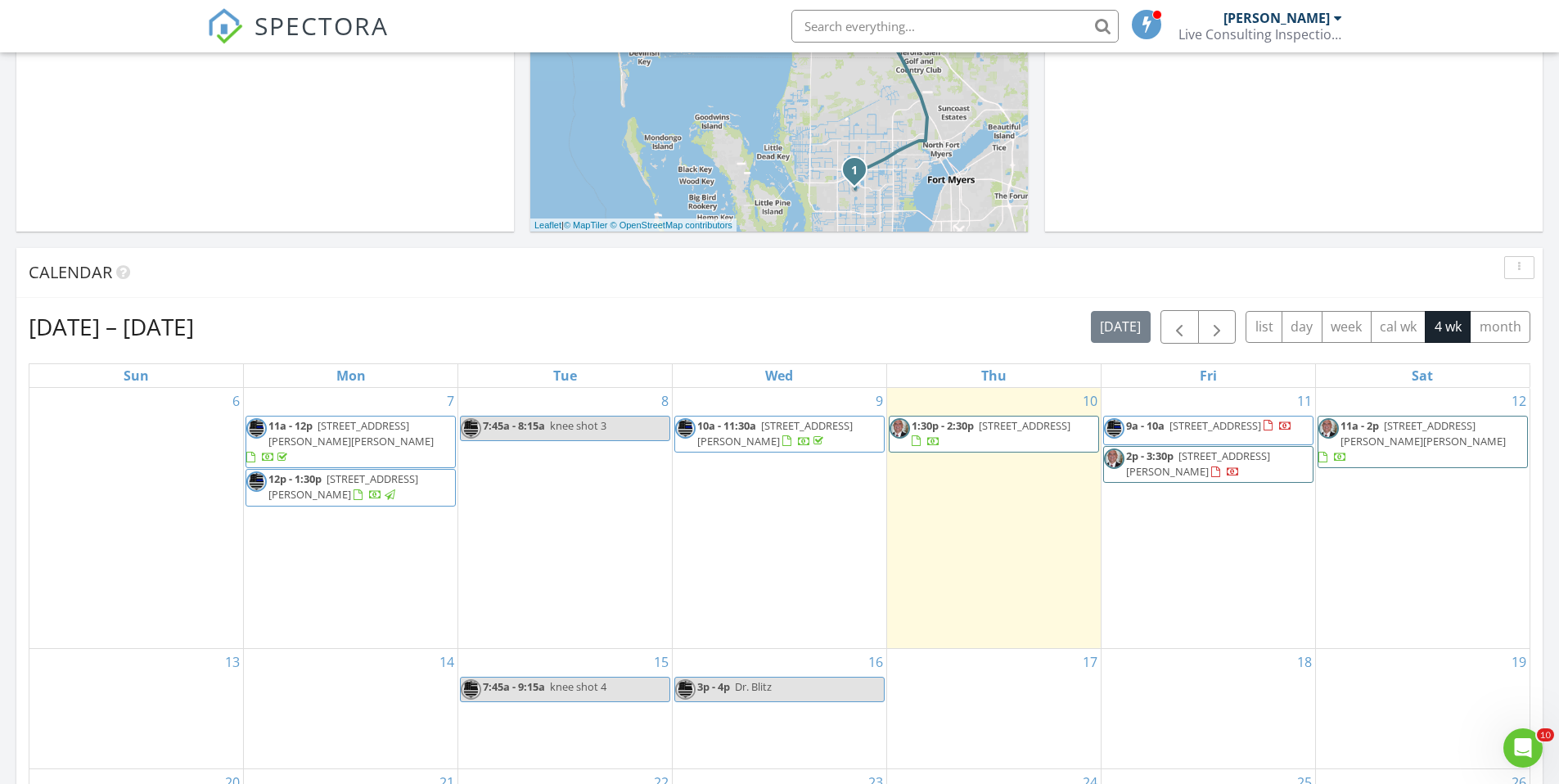 click at bounding box center [376, 497] 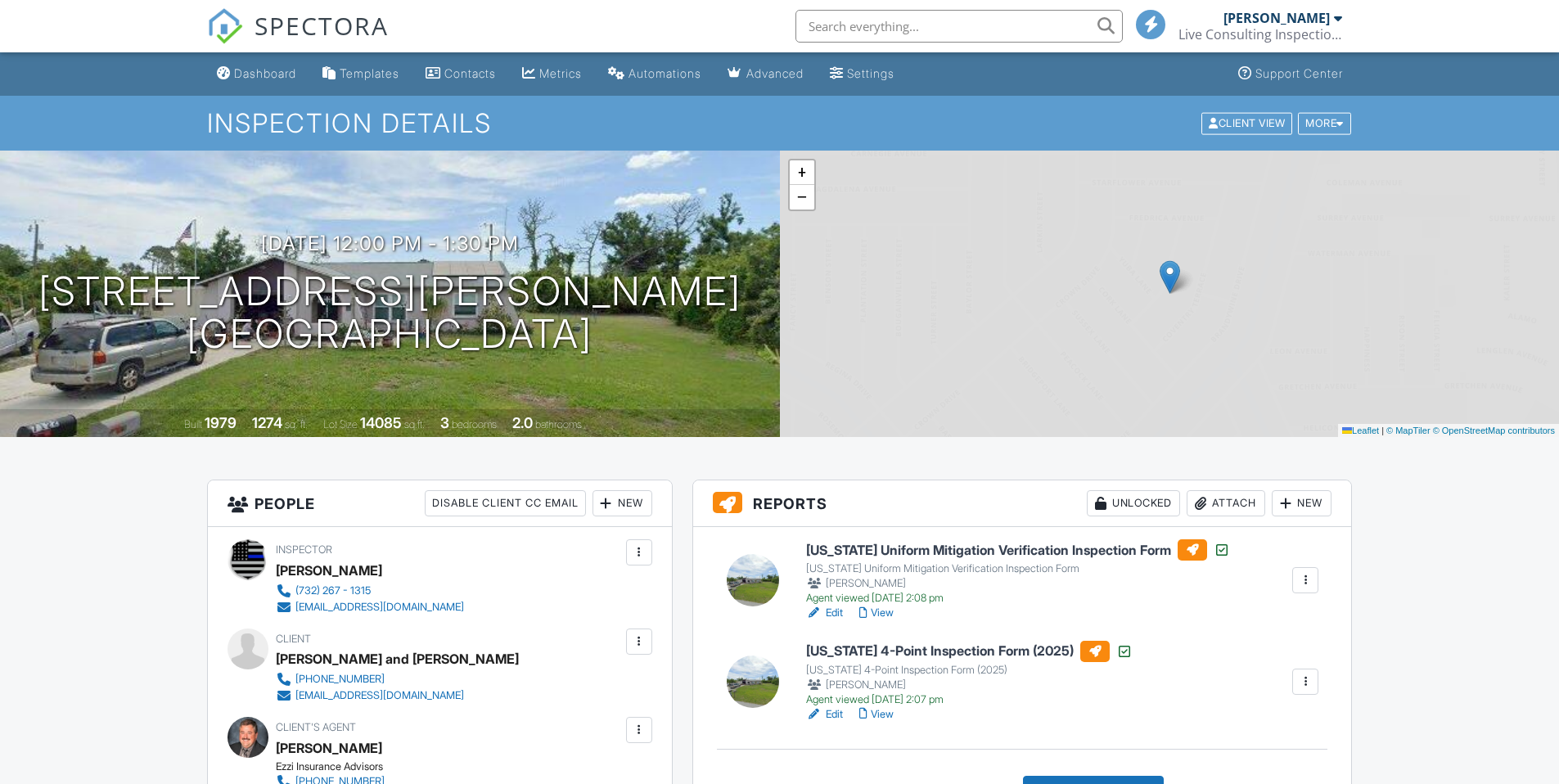 scroll, scrollTop: 0, scrollLeft: 0, axis: both 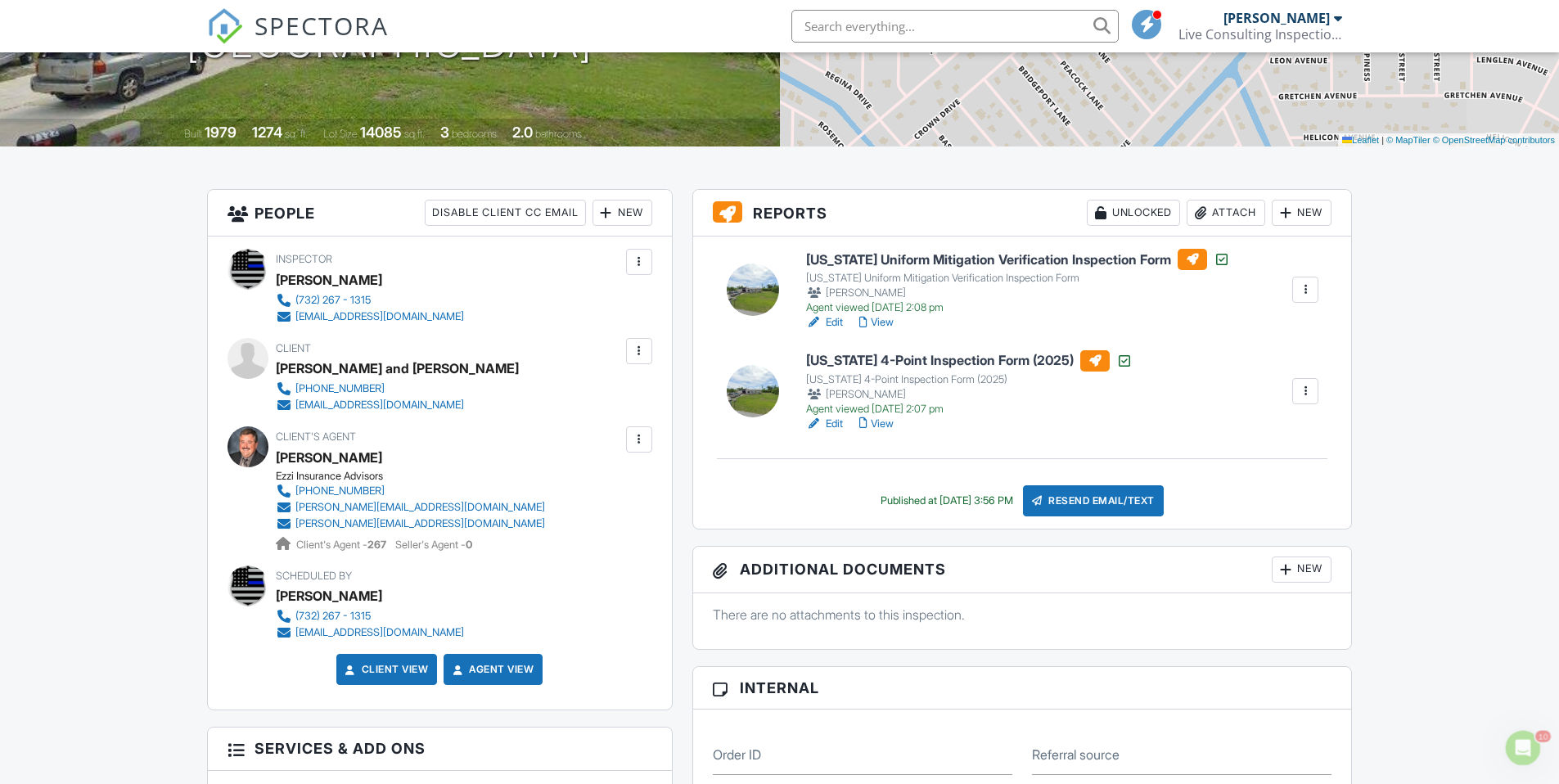 click on "Edit" at bounding box center (824, 424) 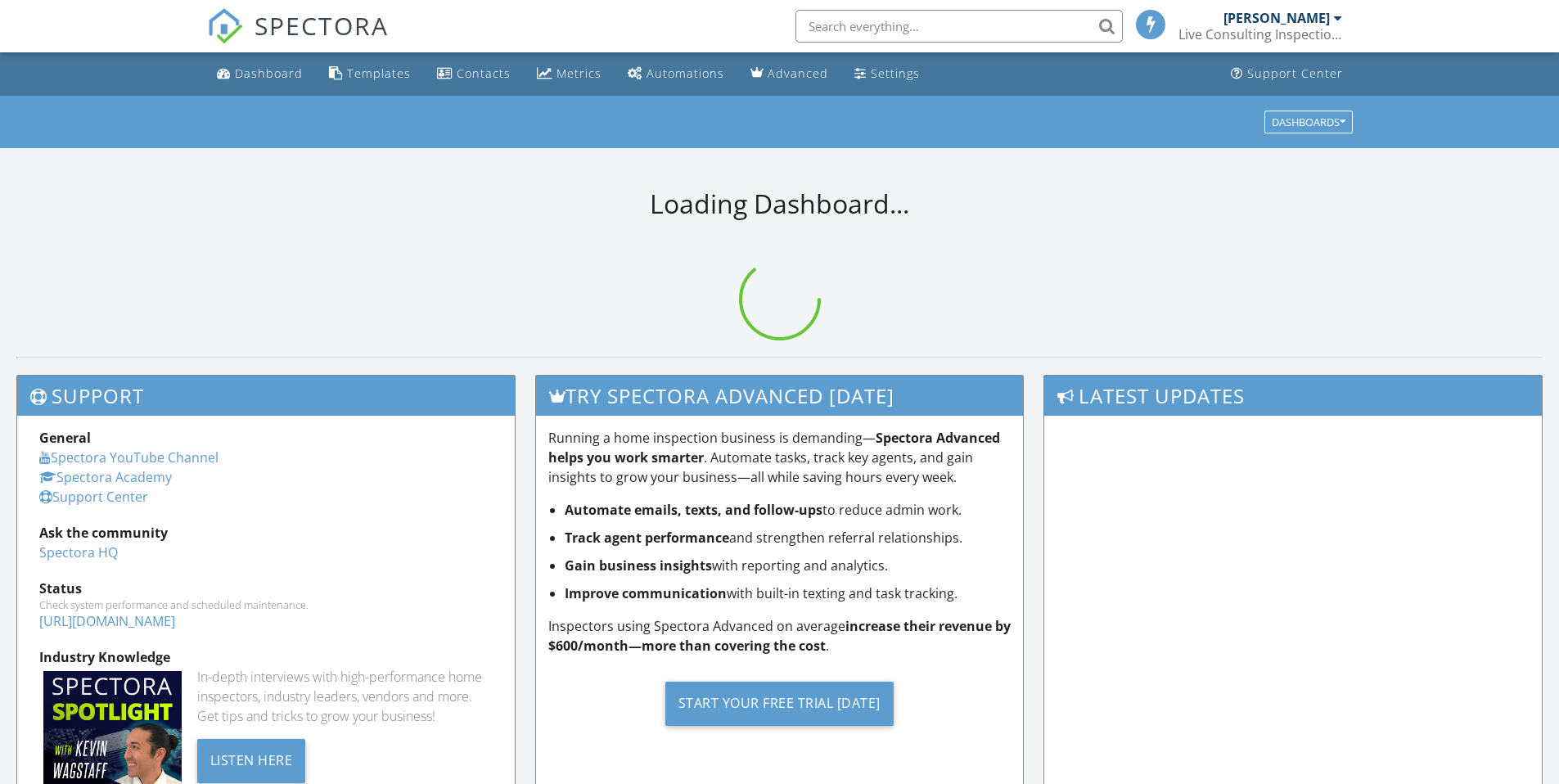 scroll, scrollTop: 0, scrollLeft: 0, axis: both 